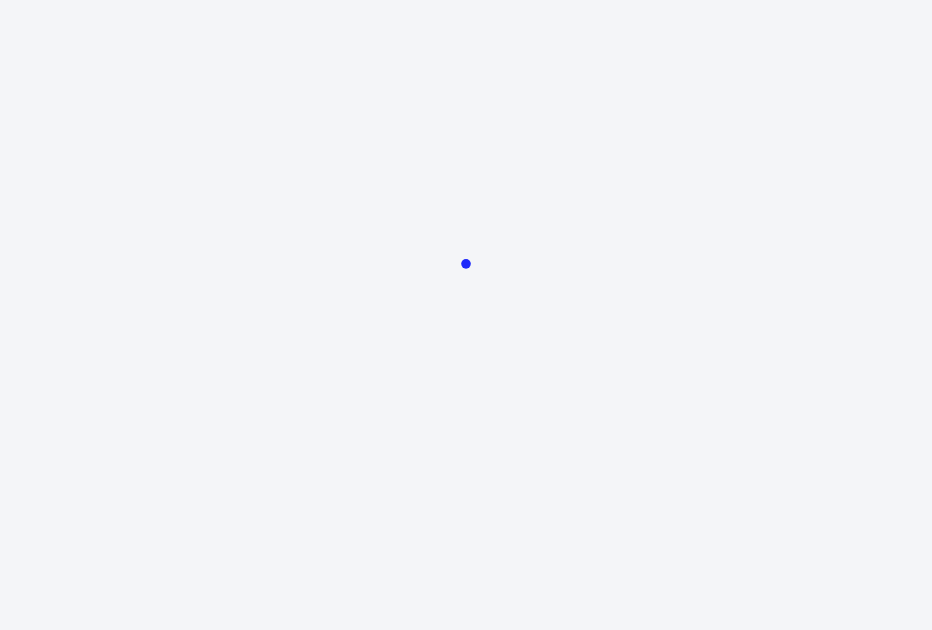scroll, scrollTop: 0, scrollLeft: 0, axis: both 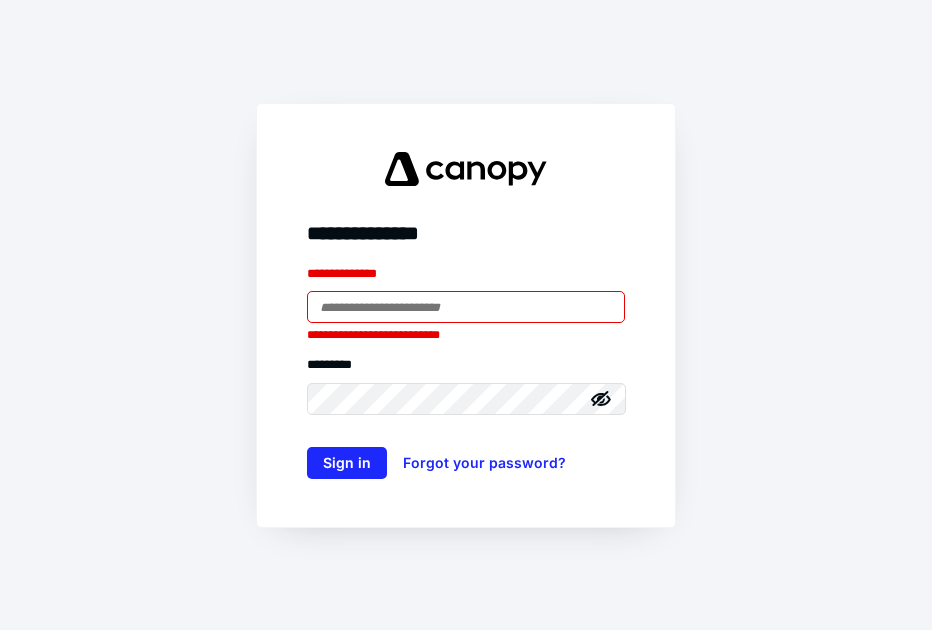 click at bounding box center (307, 291) 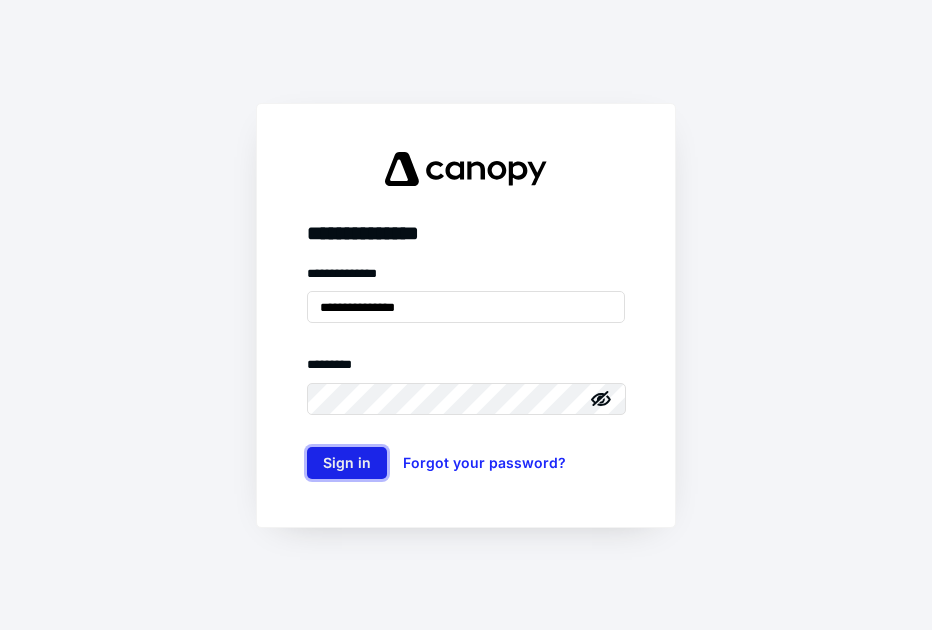 click on "Sign in" at bounding box center [347, 463] 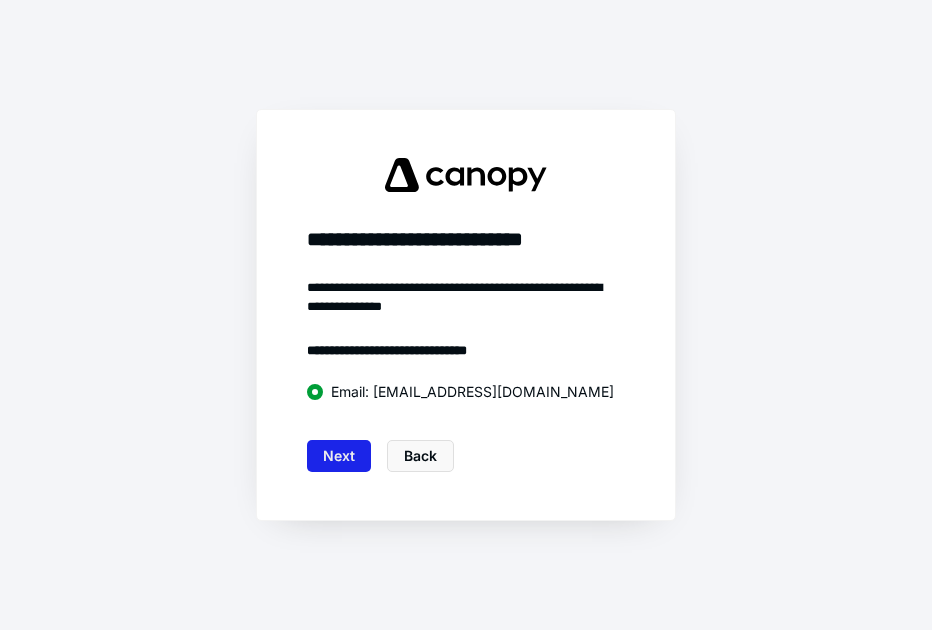 click on "Next" at bounding box center [339, 456] 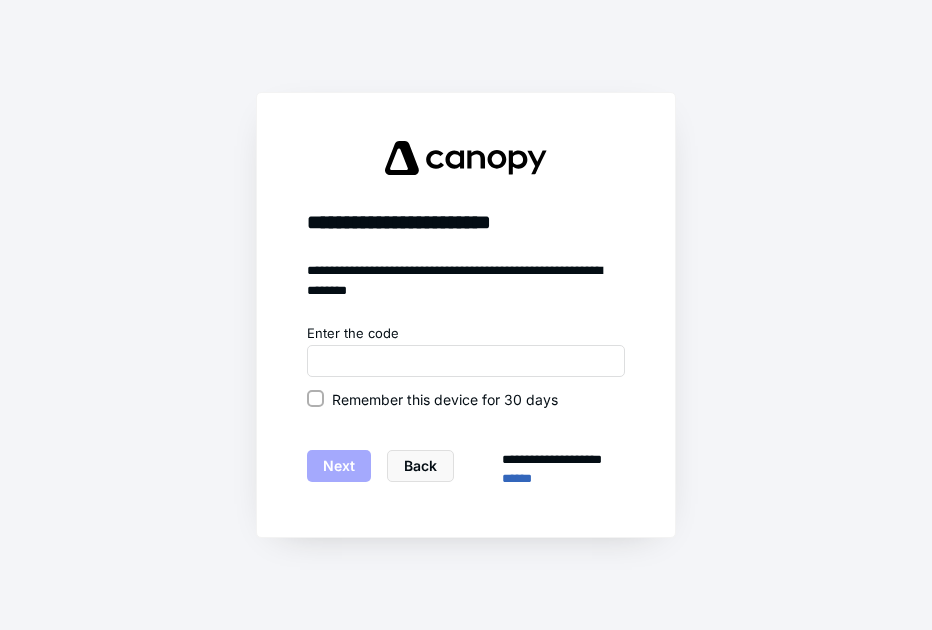 click 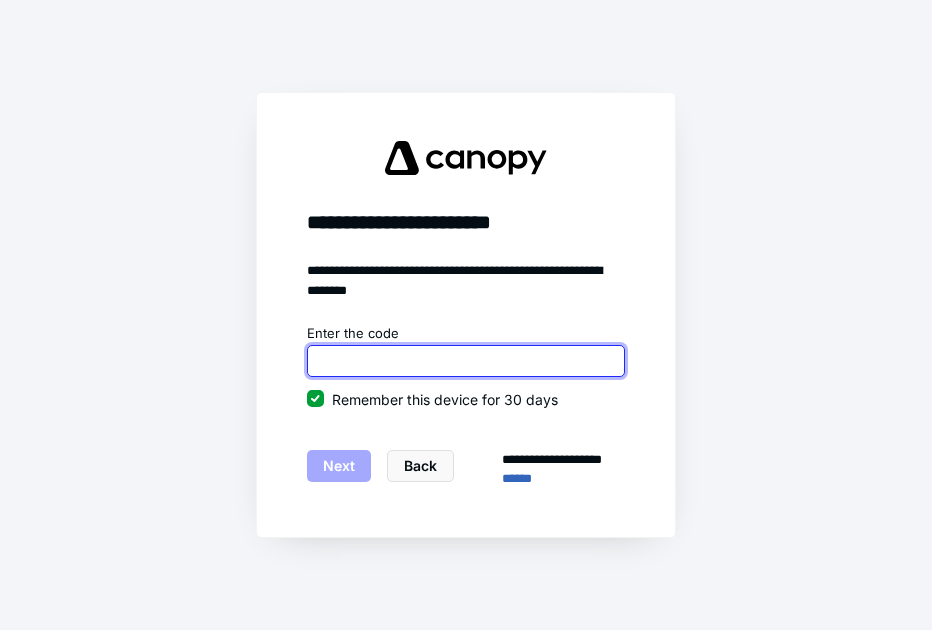 click at bounding box center [466, 361] 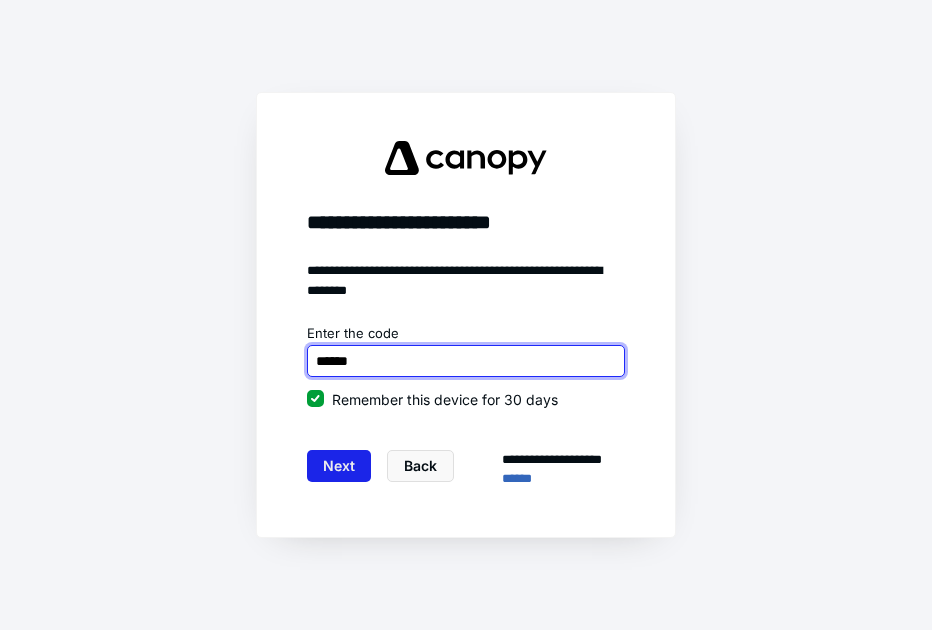 type on "******" 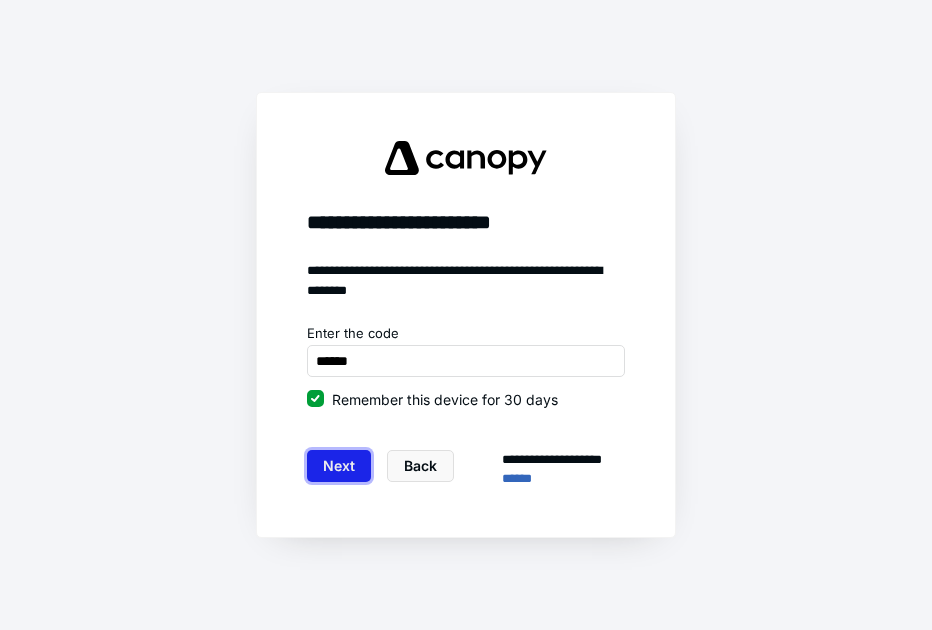 click on "Next" at bounding box center [339, 466] 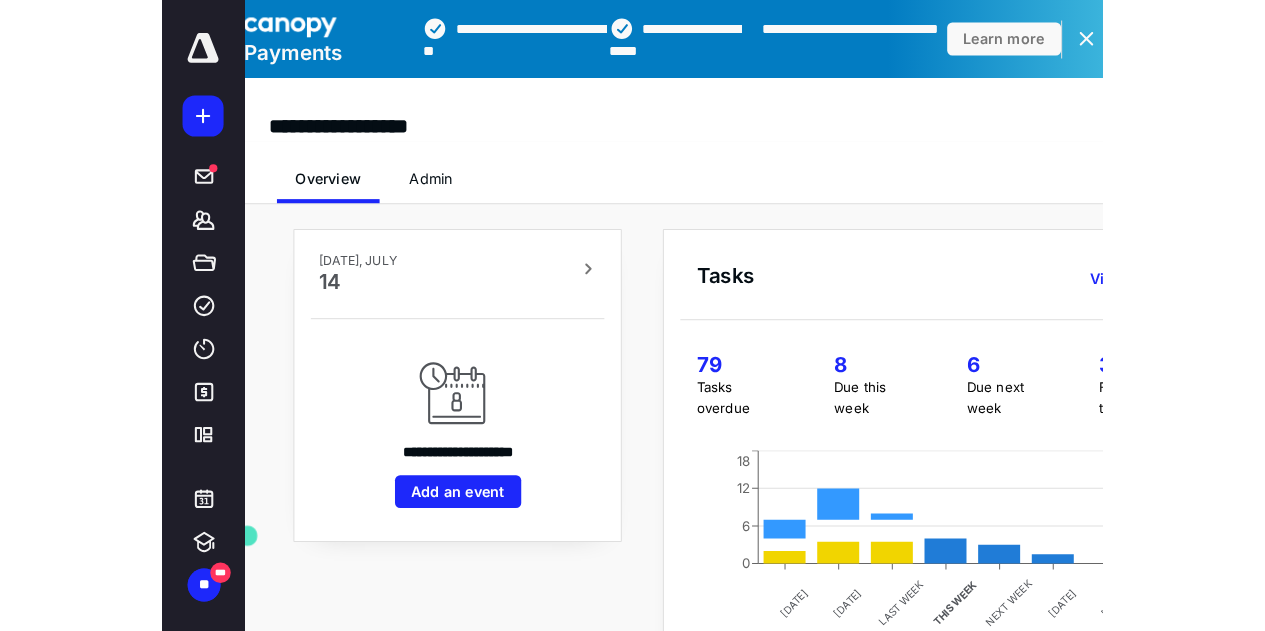 scroll, scrollTop: 0, scrollLeft: 0, axis: both 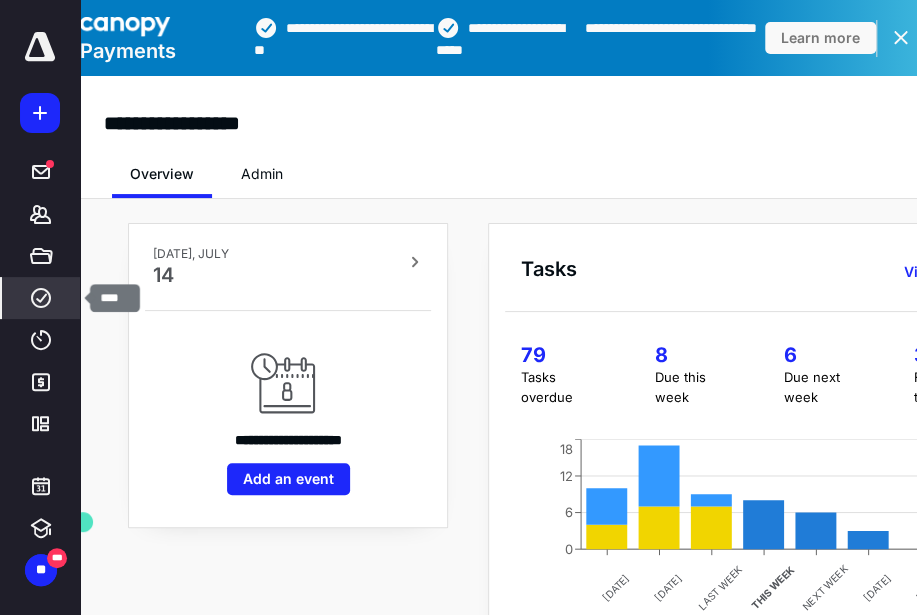 click 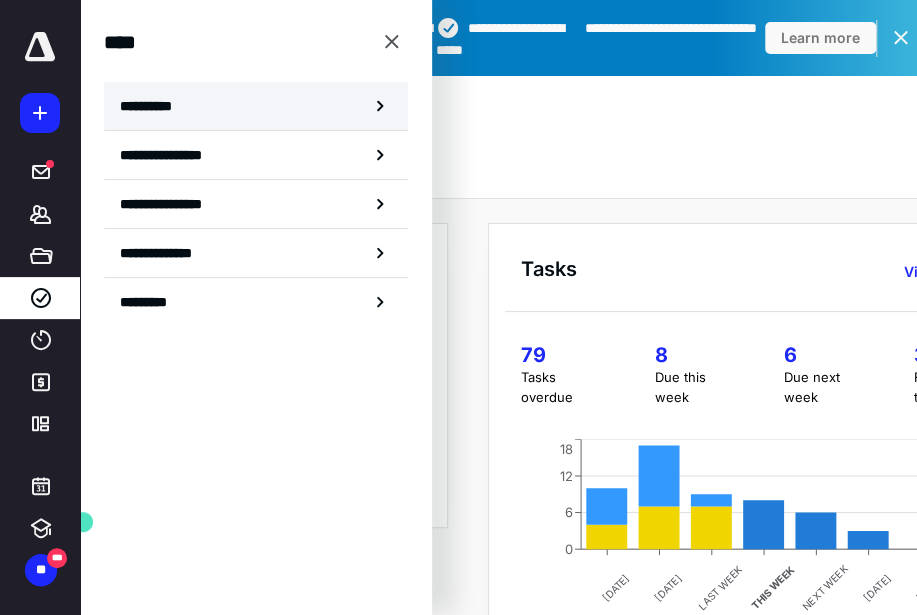 click on "**********" at bounding box center (256, 106) 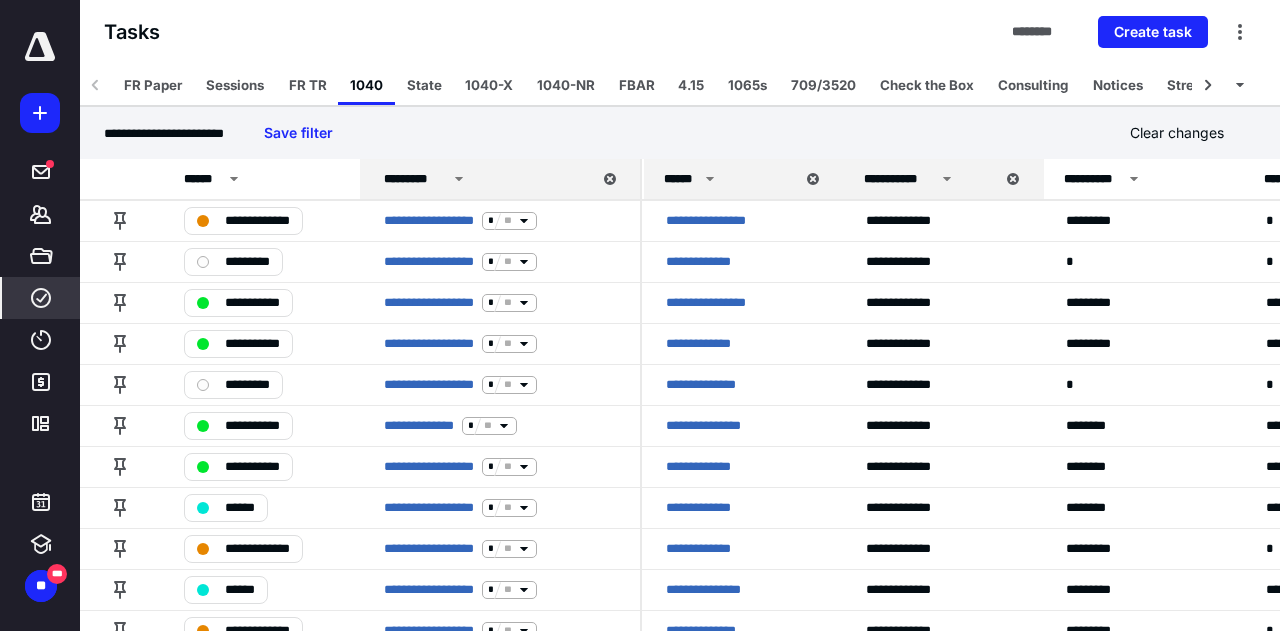 click on "1040-NR" at bounding box center [566, 85] 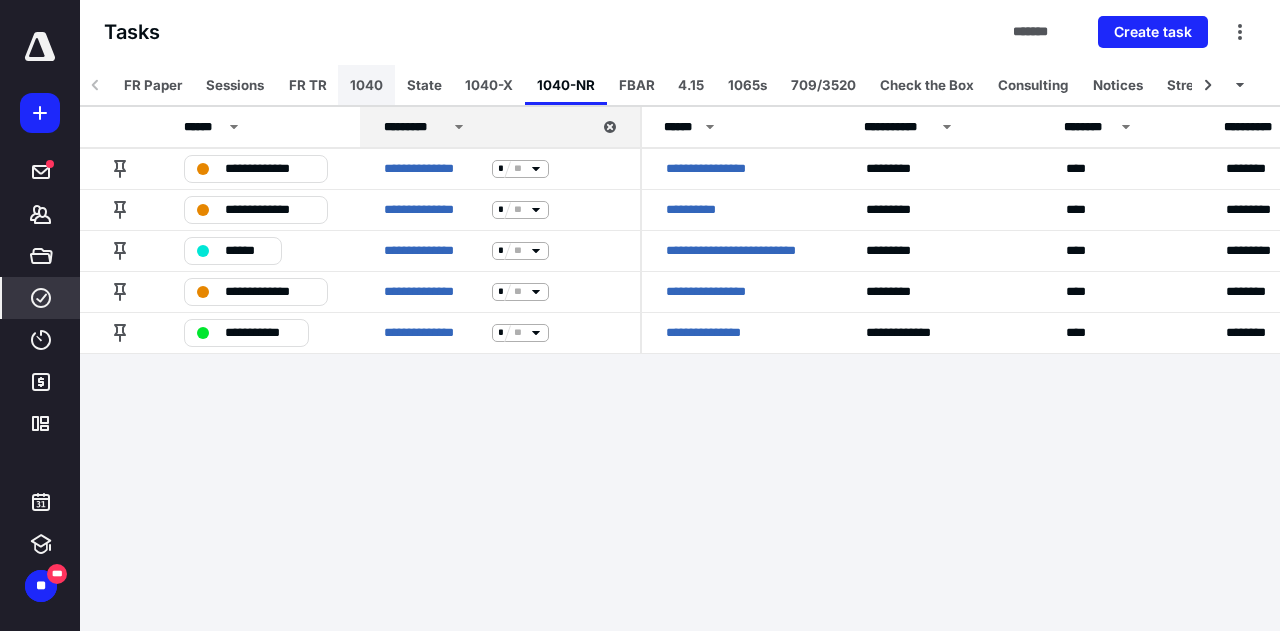 click on "1040" at bounding box center [366, 85] 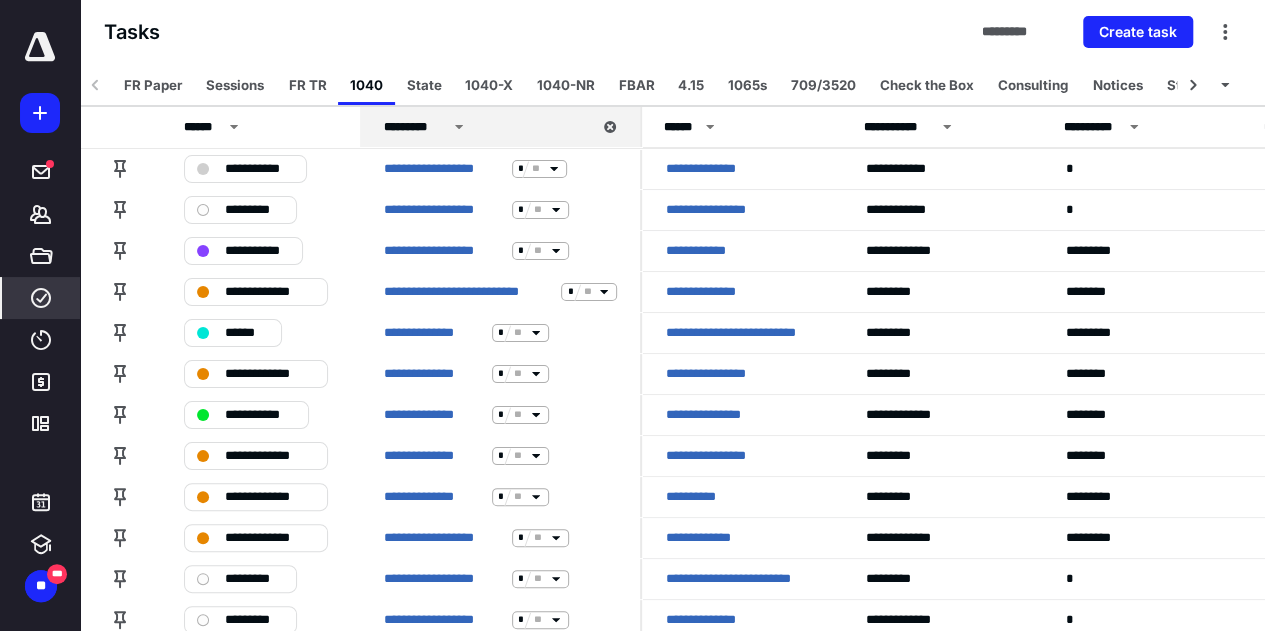 scroll, scrollTop: 551, scrollLeft: 0, axis: vertical 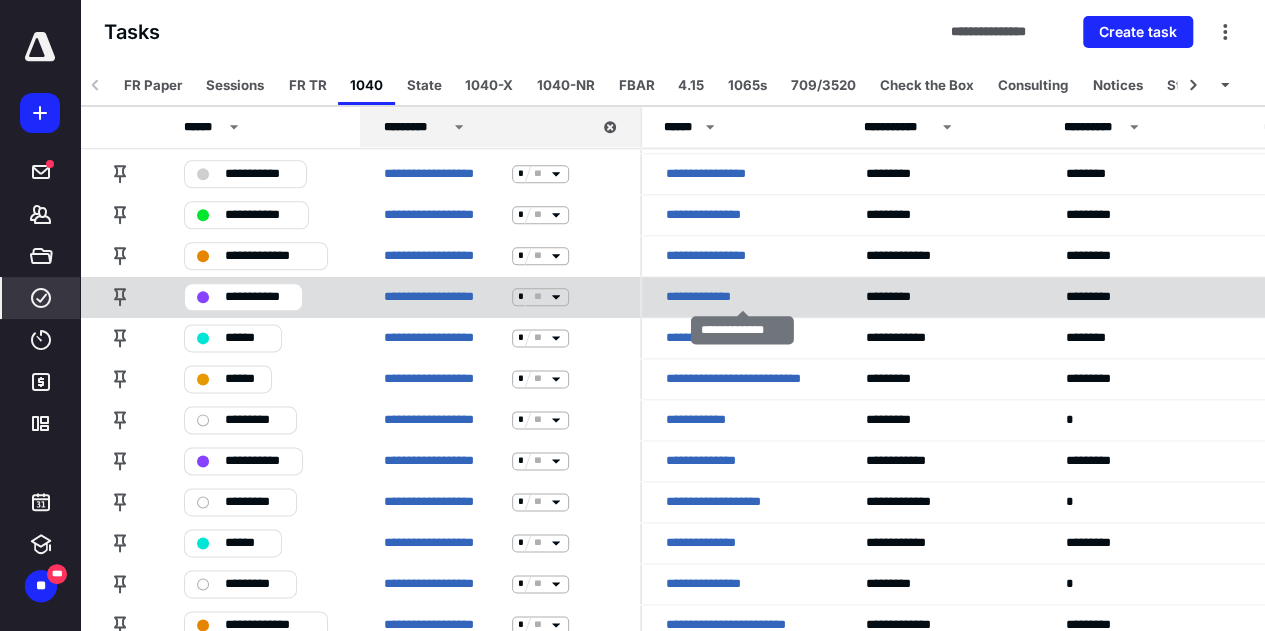 click on "**********" at bounding box center (710, 297) 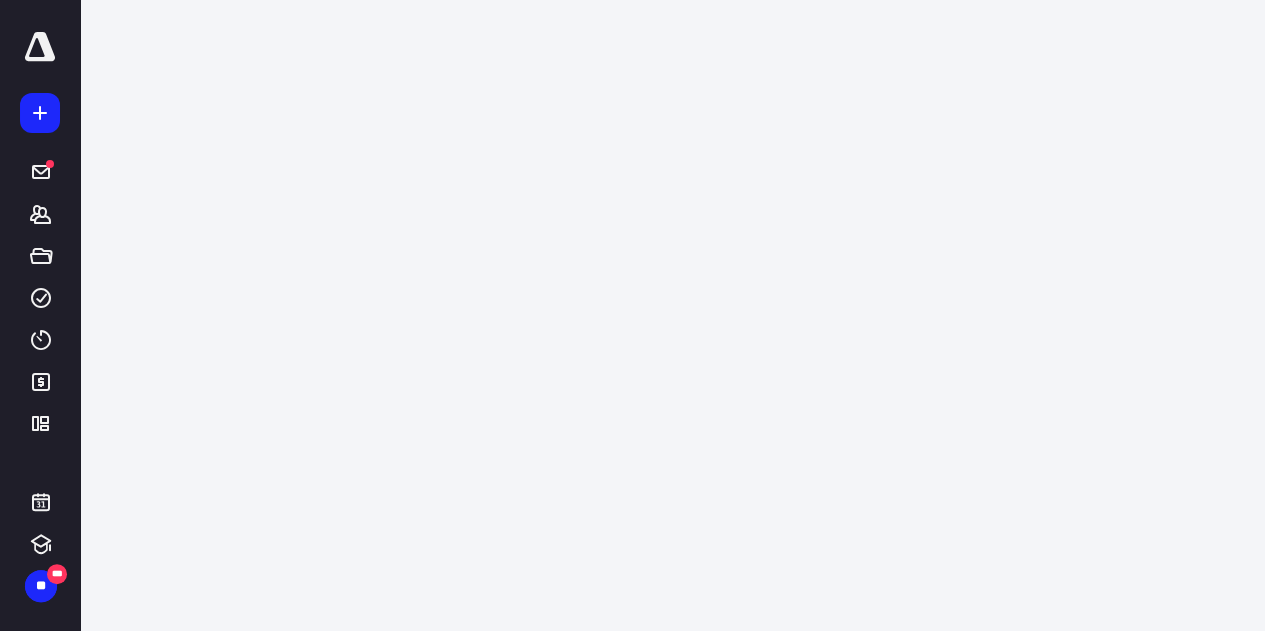 scroll, scrollTop: 0, scrollLeft: 0, axis: both 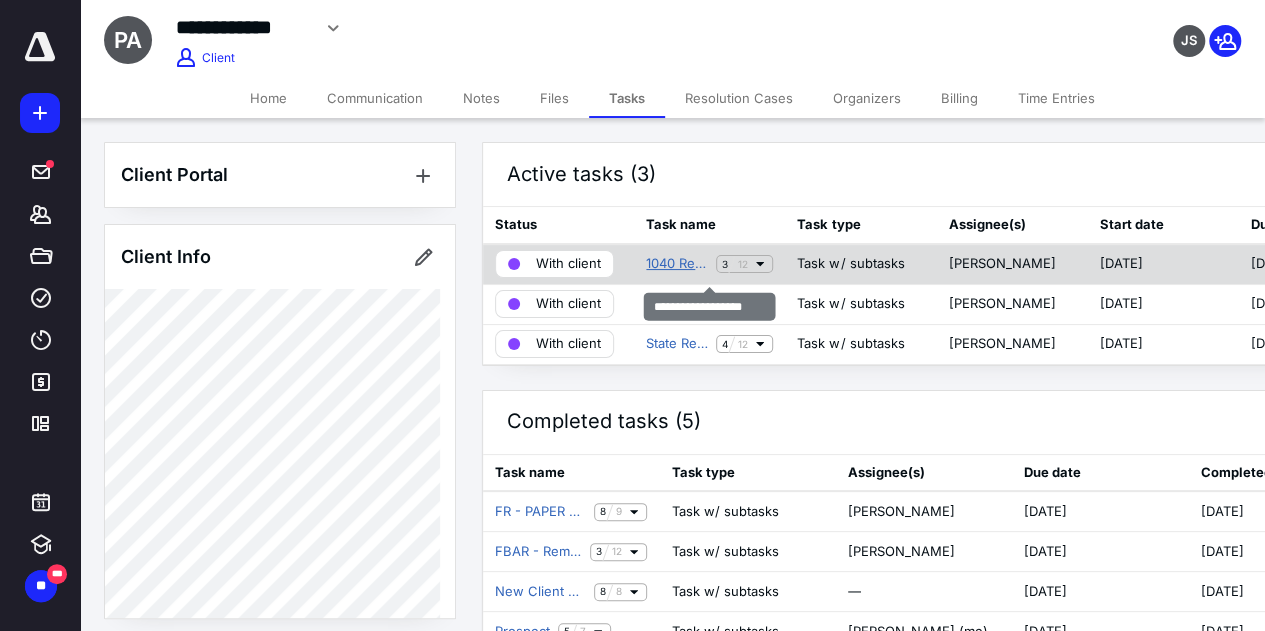 click on "1040 Return - 2024" at bounding box center (677, 264) 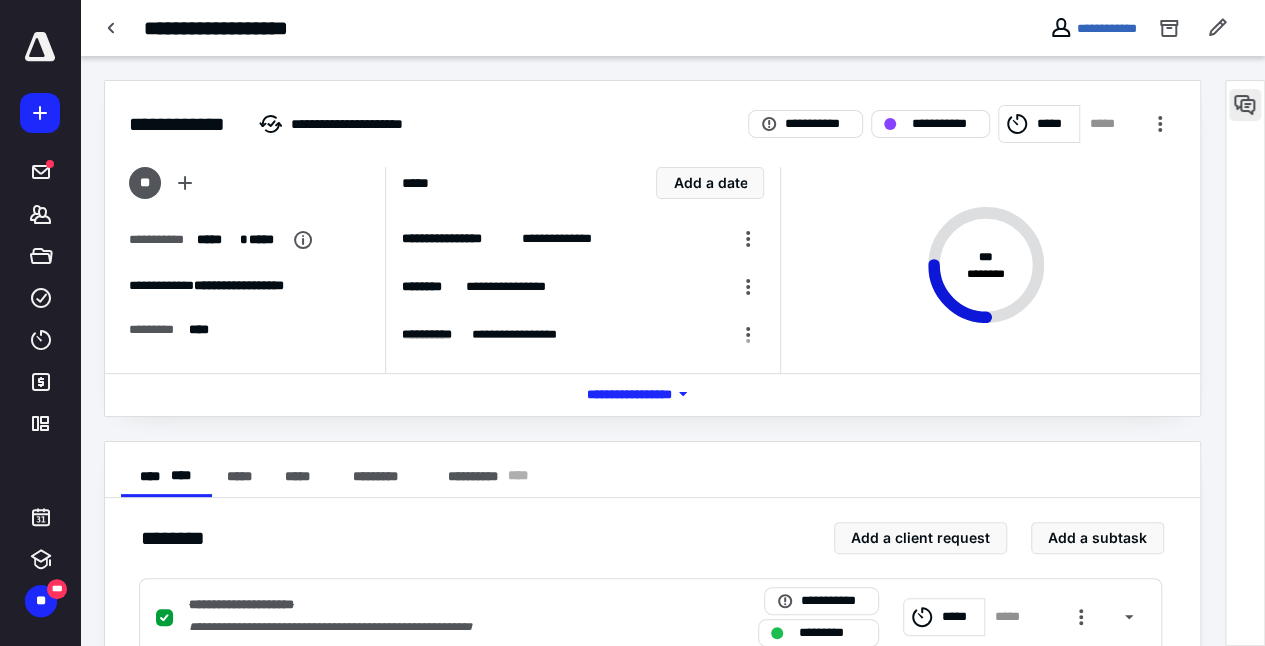 click at bounding box center (1245, 105) 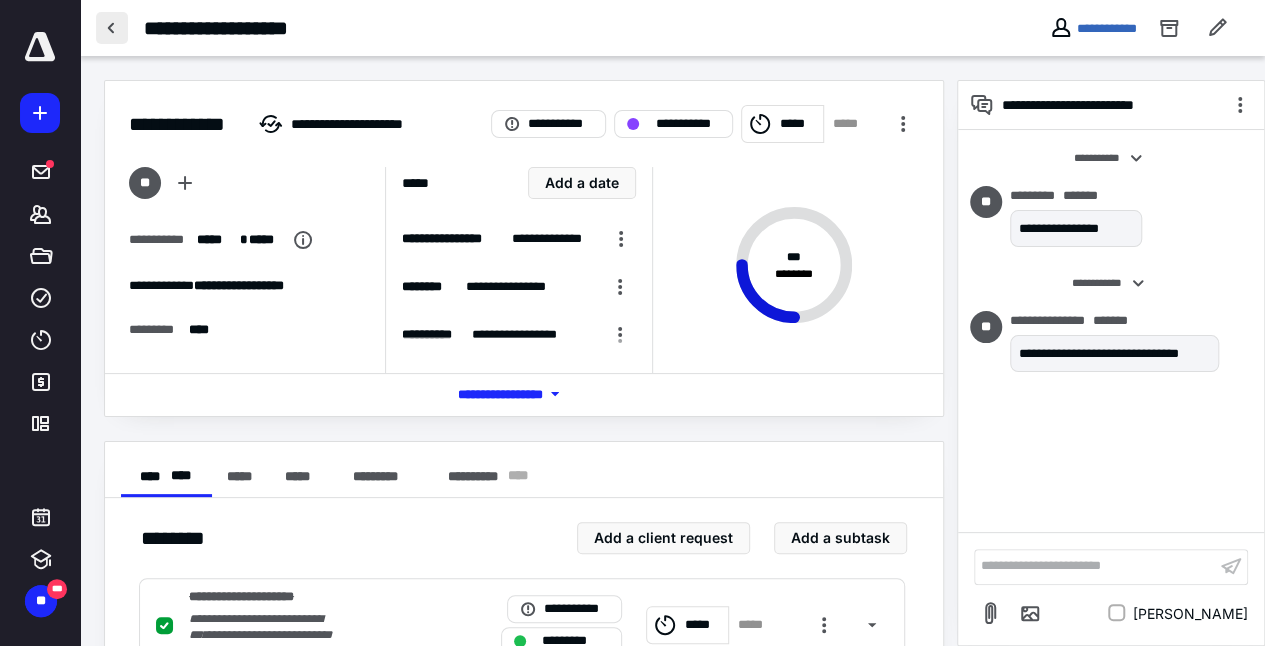 click at bounding box center (112, 28) 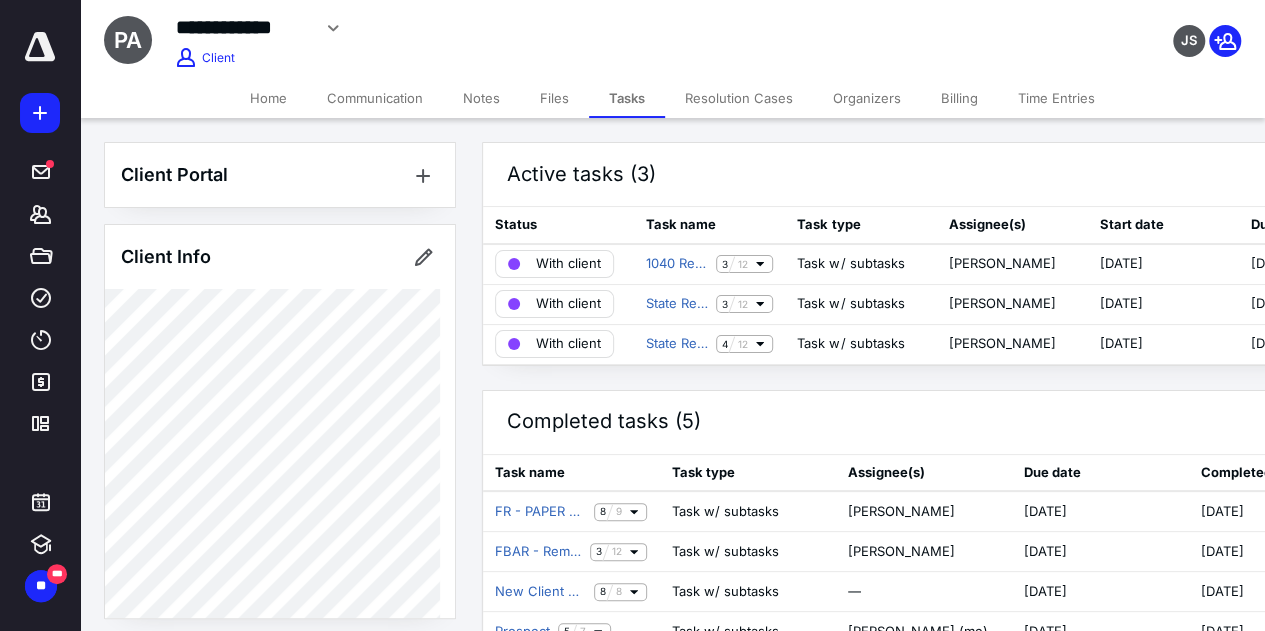 click on "PA" at bounding box center (128, 40) 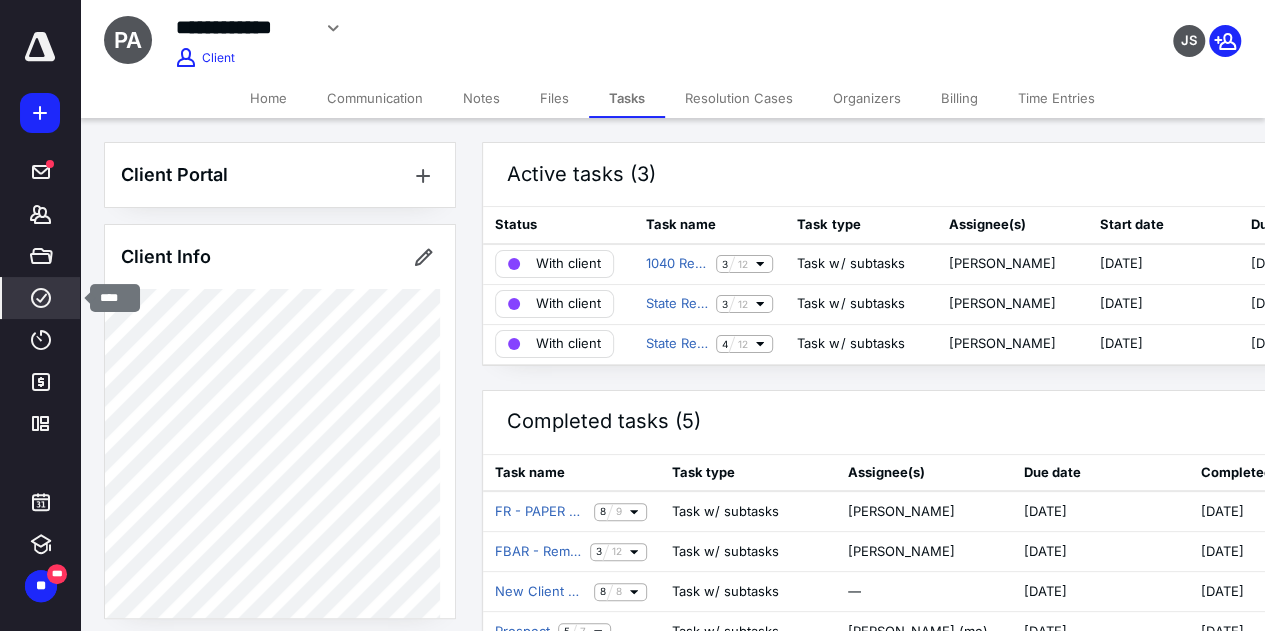click 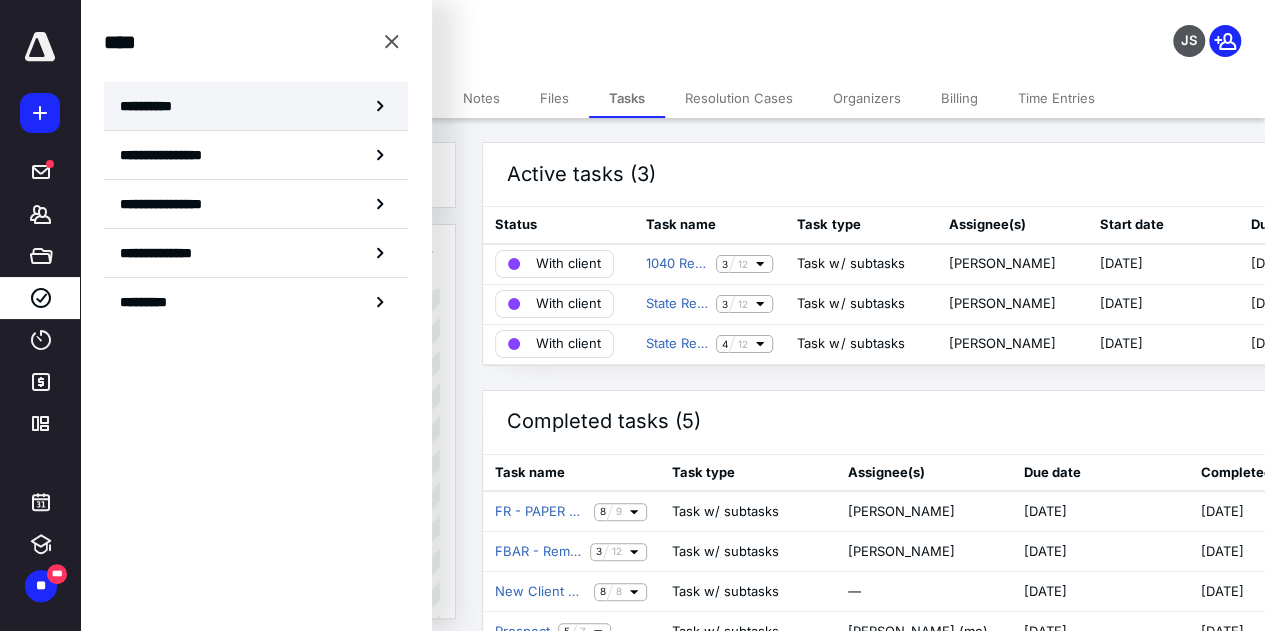 click on "**********" at bounding box center (256, 106) 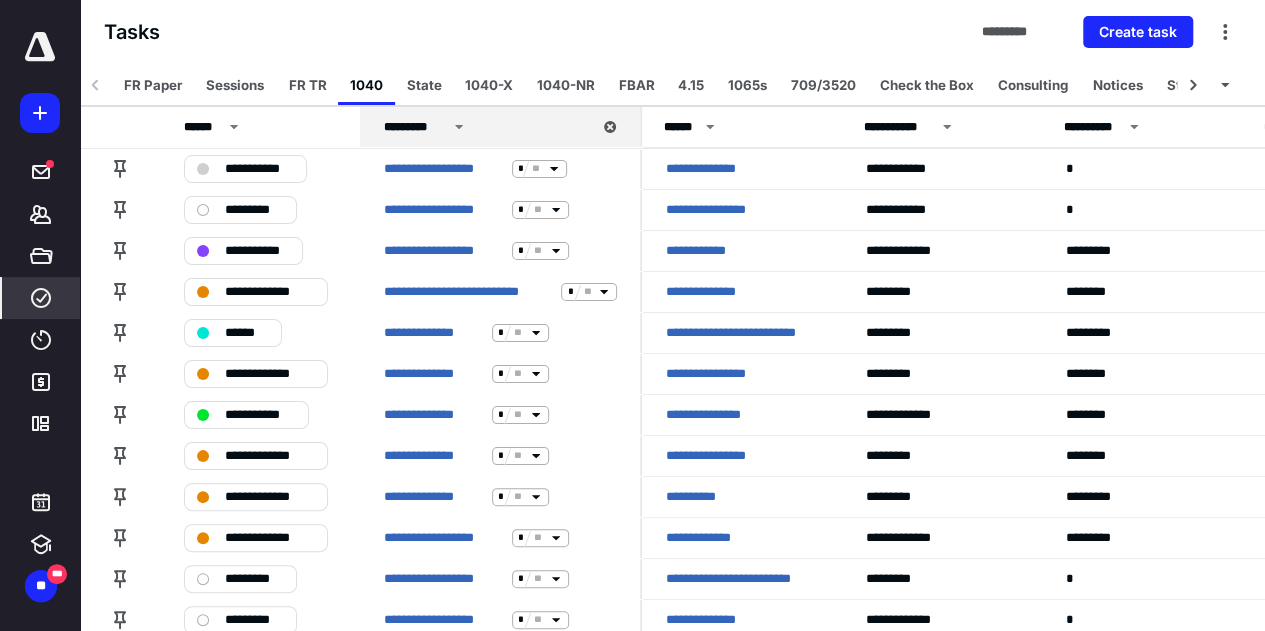 scroll, scrollTop: 551, scrollLeft: 0, axis: vertical 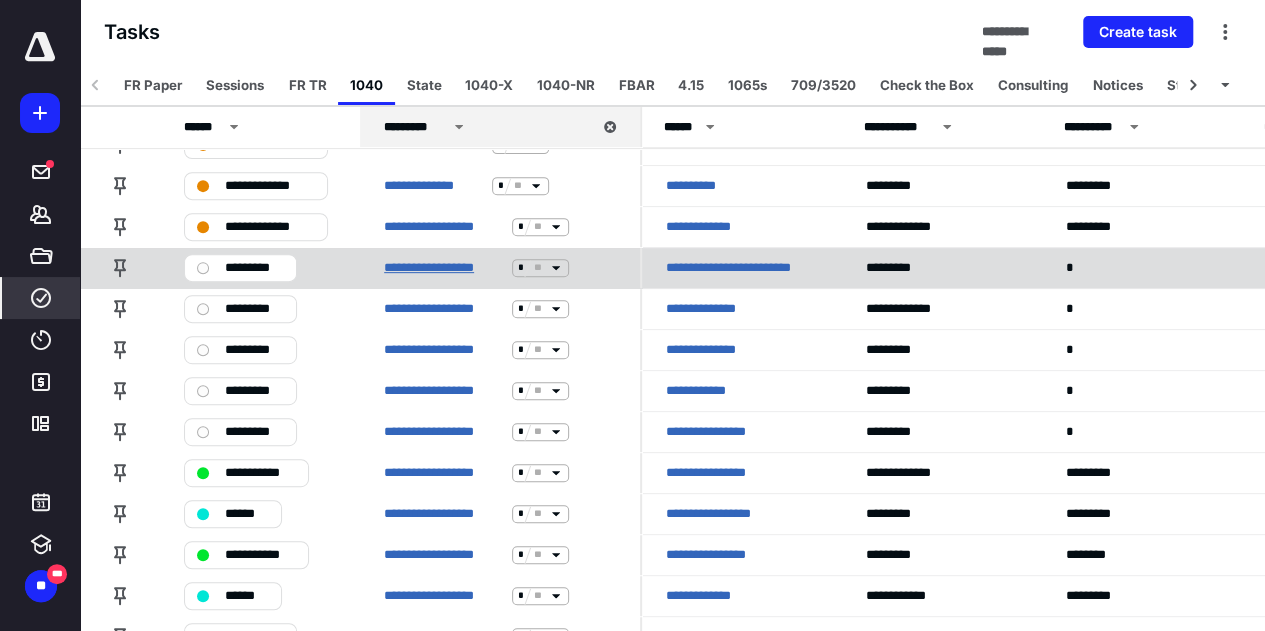 click on "**********" at bounding box center (444, 268) 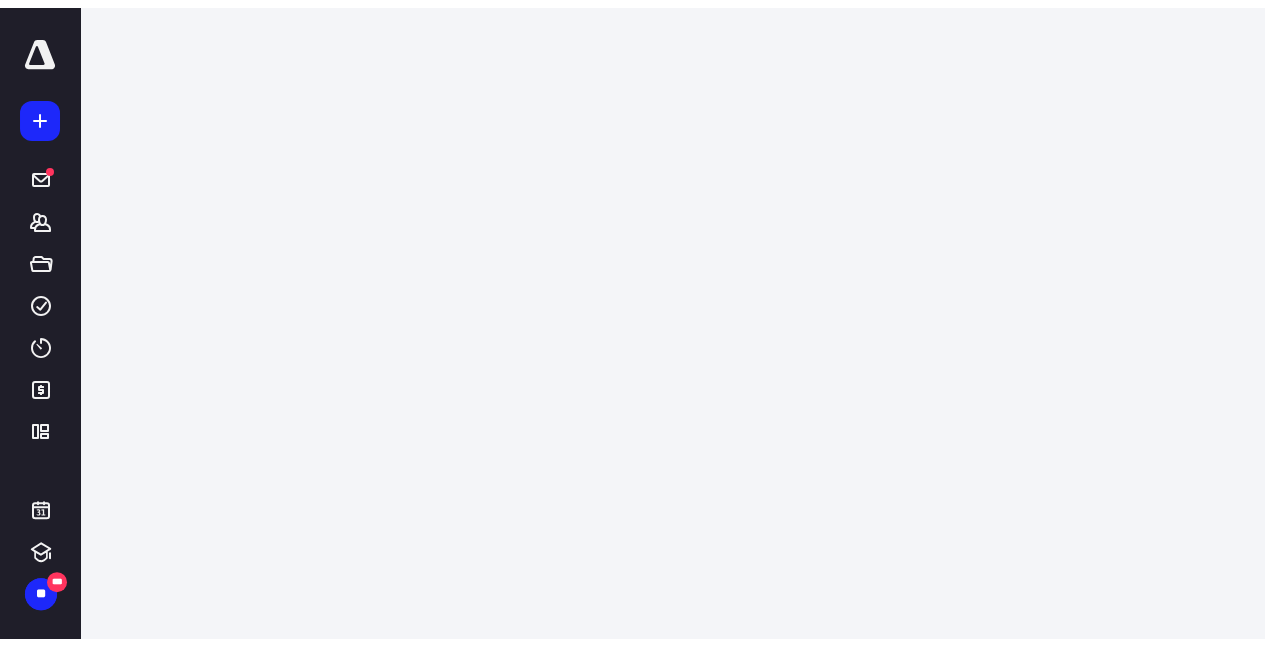scroll, scrollTop: 0, scrollLeft: 0, axis: both 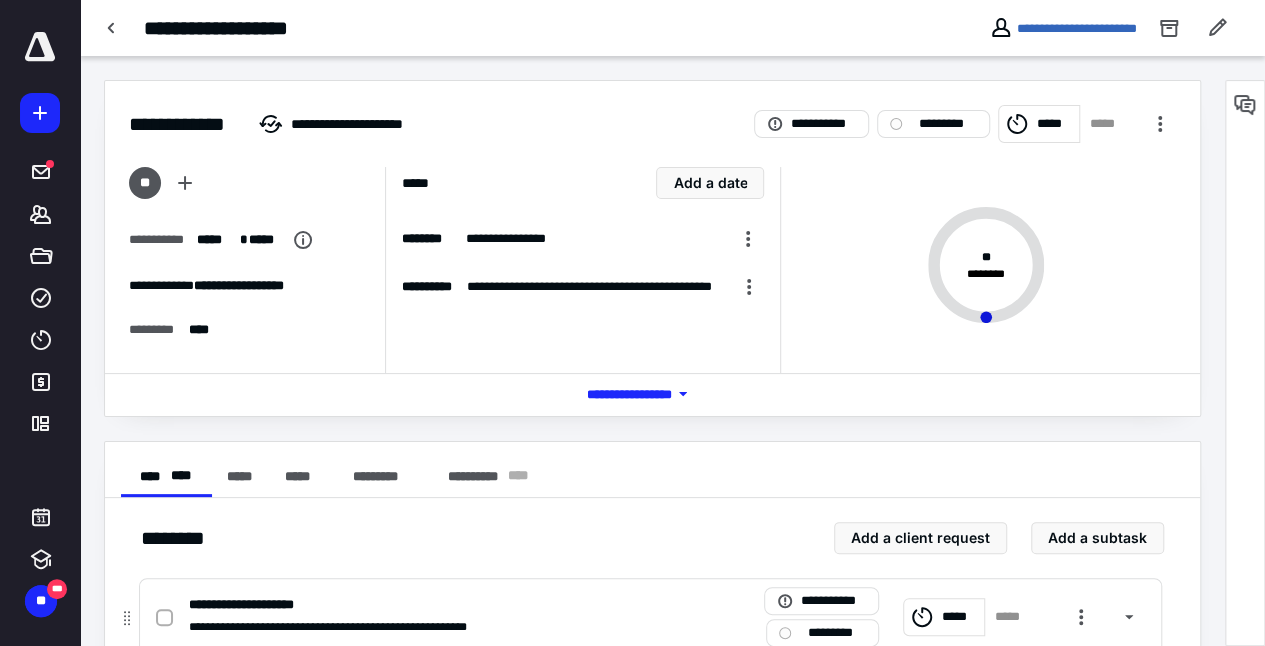 click 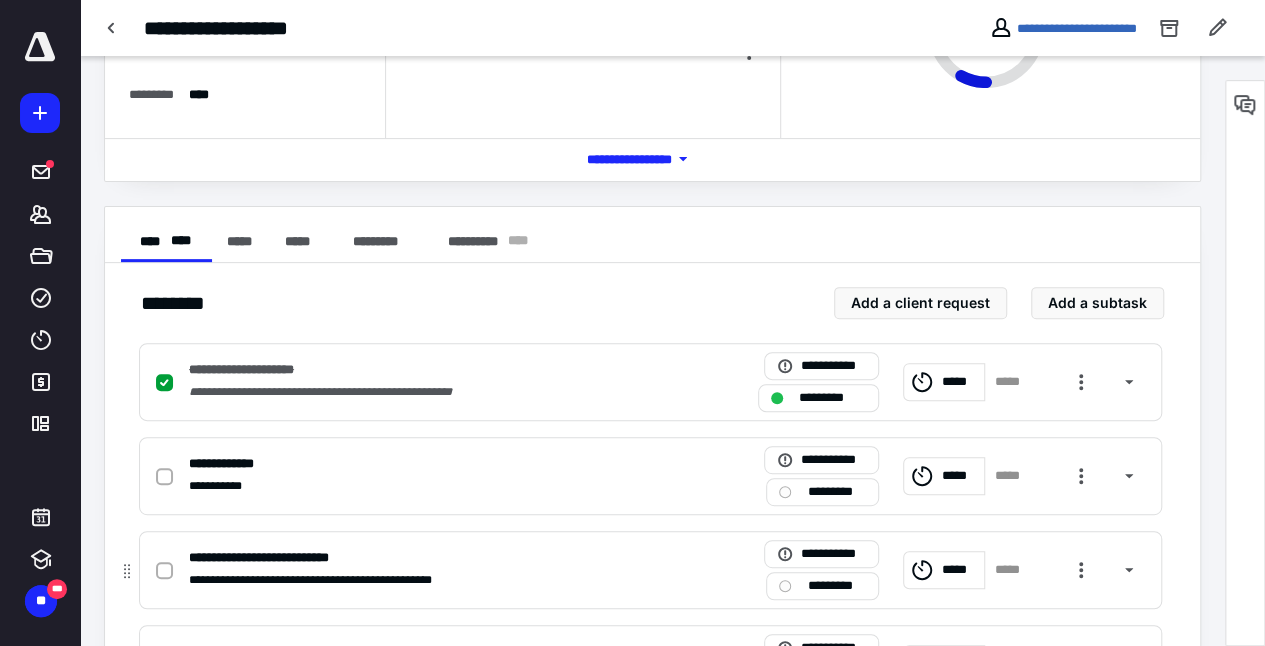 scroll, scrollTop: 240, scrollLeft: 0, axis: vertical 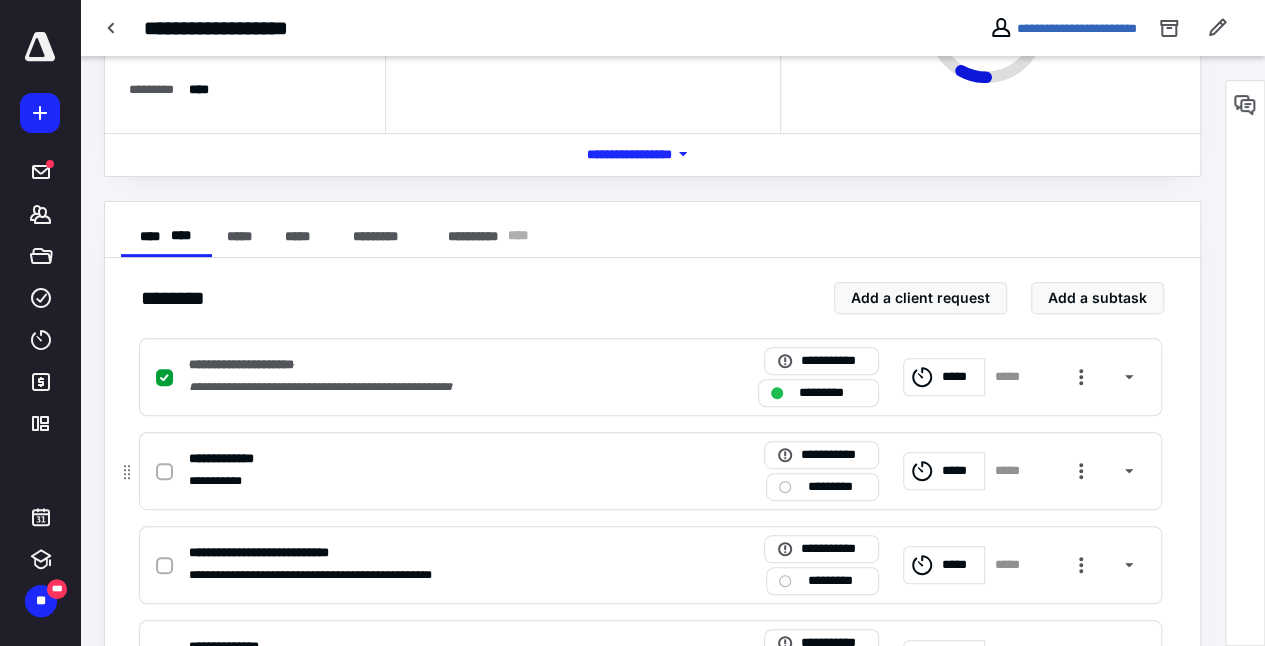 click at bounding box center (164, 472) 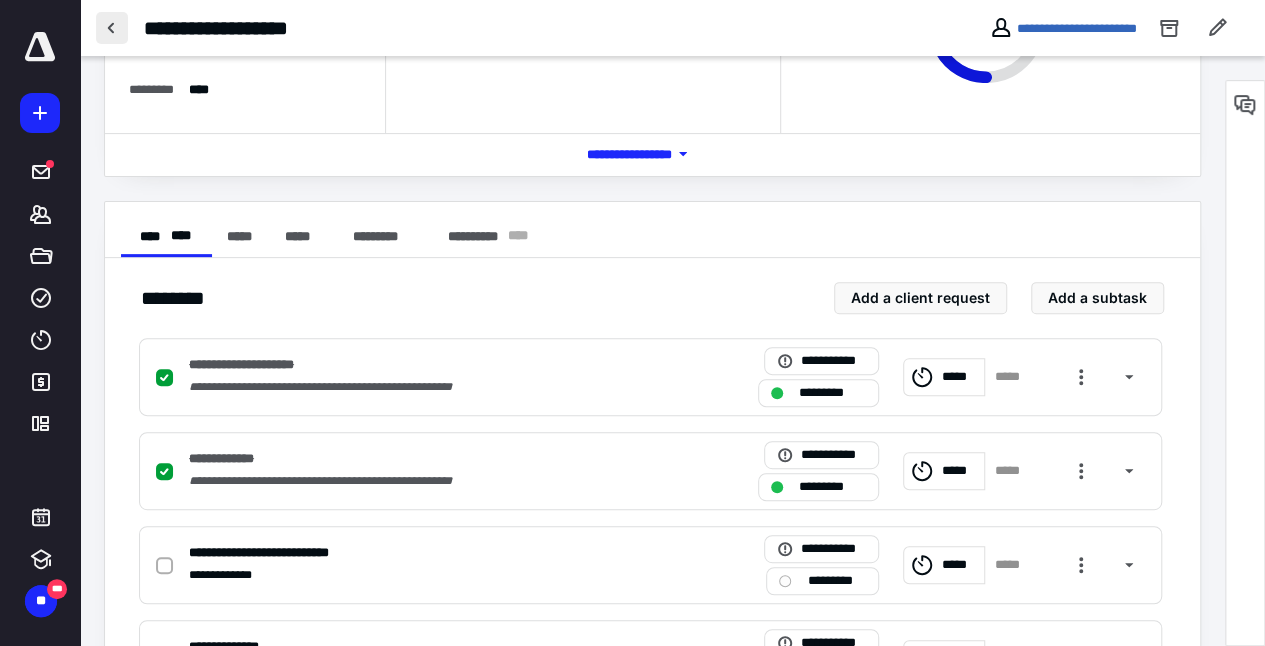 click at bounding box center [112, 28] 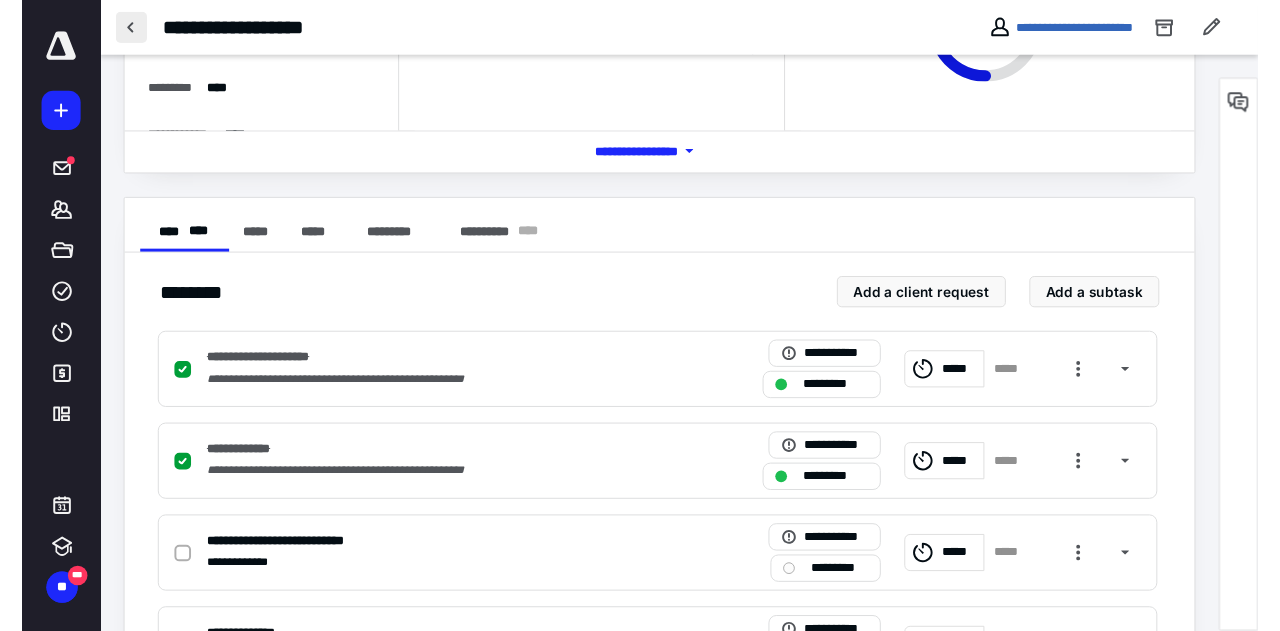 scroll, scrollTop: 0, scrollLeft: 0, axis: both 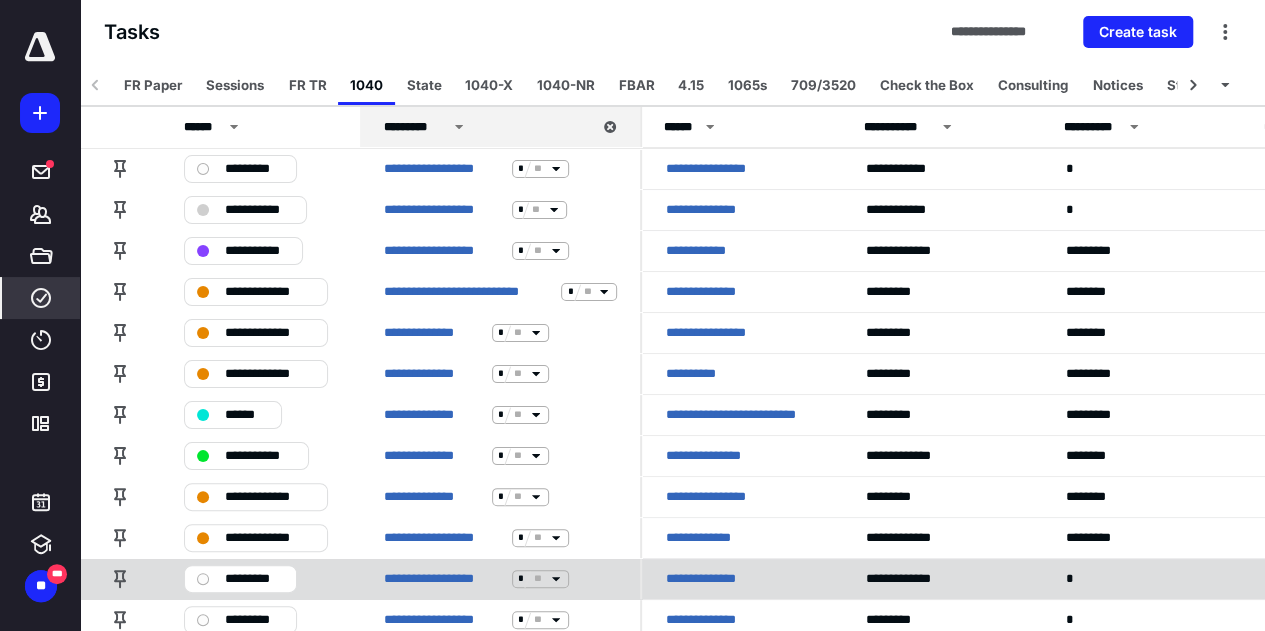 click on "**********" at bounding box center [714, 579] 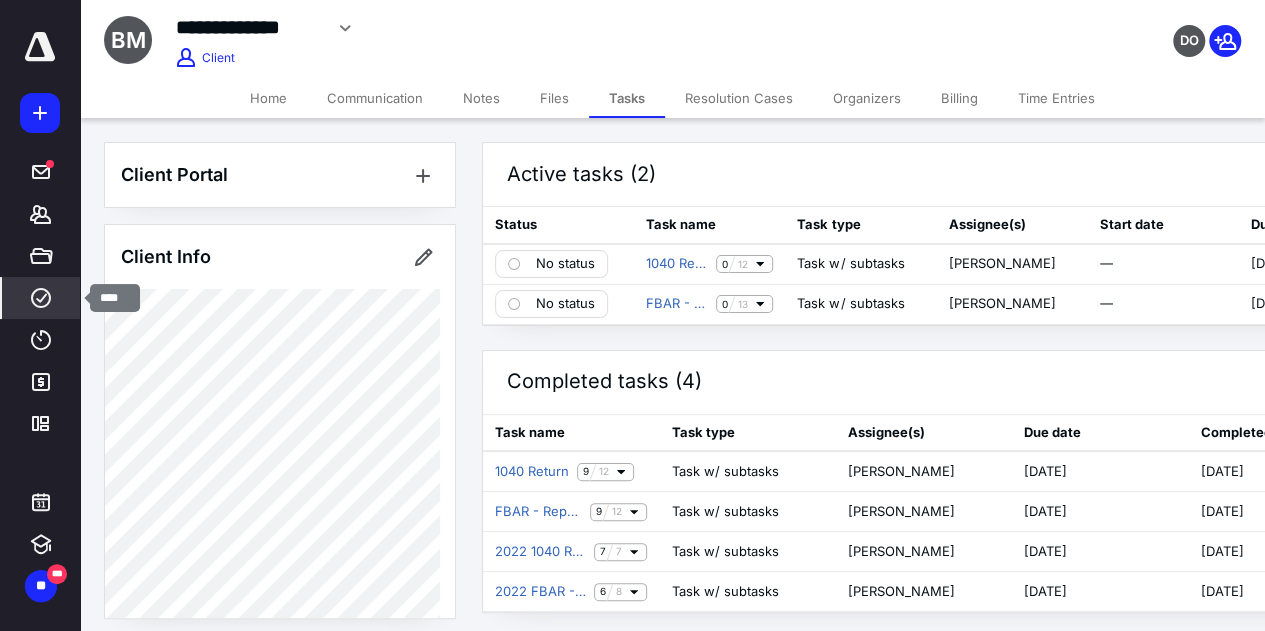 click 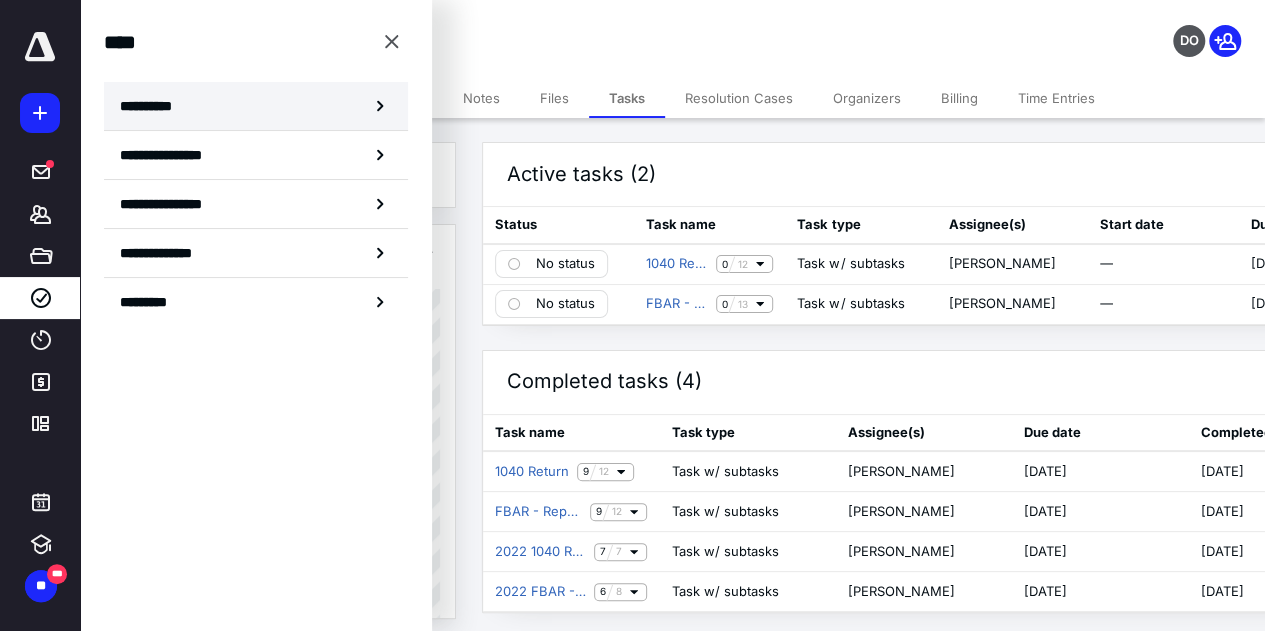 click on "**********" at bounding box center (256, 106) 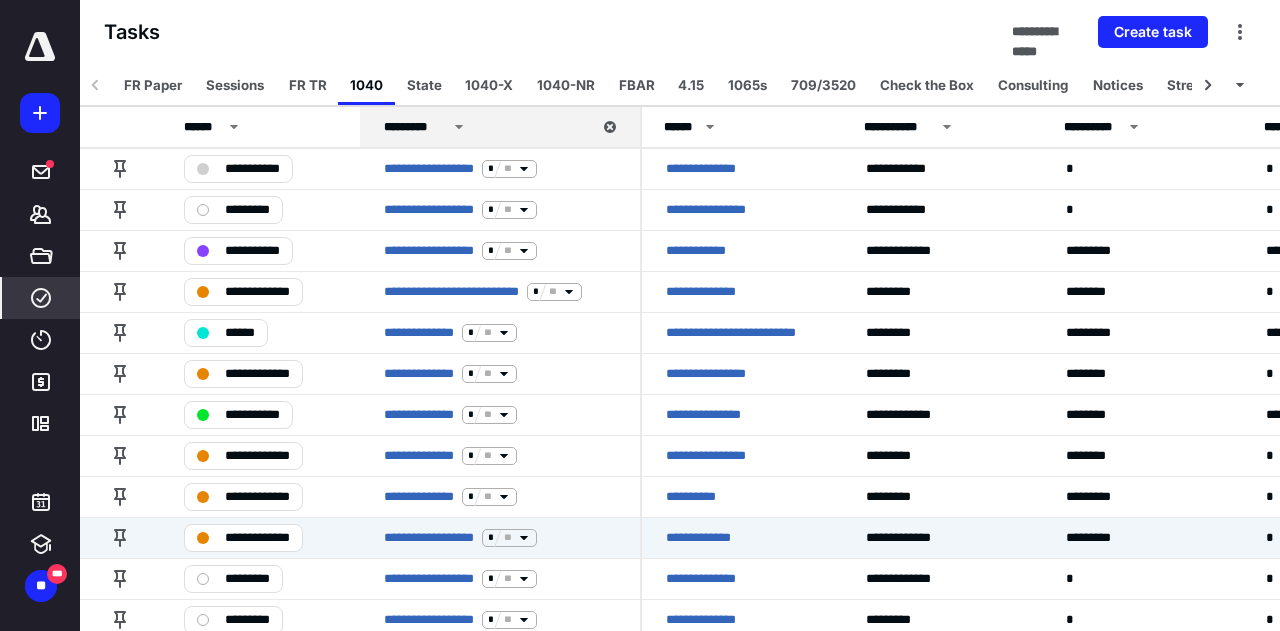 click on "**********" at bounding box center [640, 315] 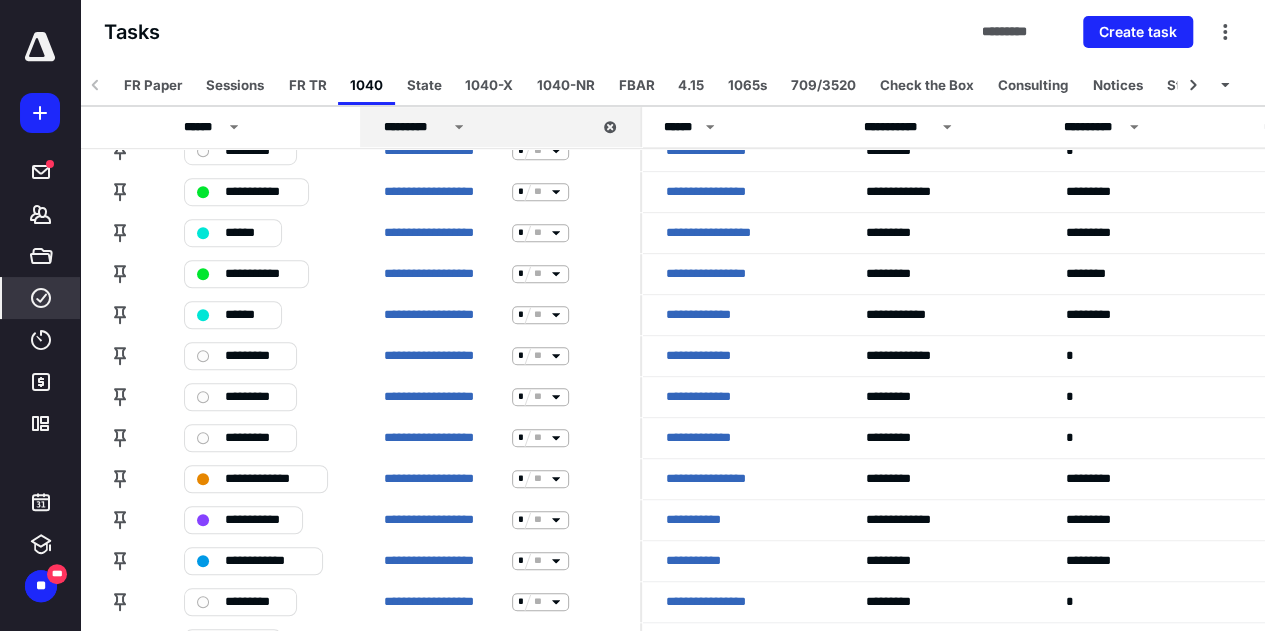 scroll, scrollTop: 1102, scrollLeft: 0, axis: vertical 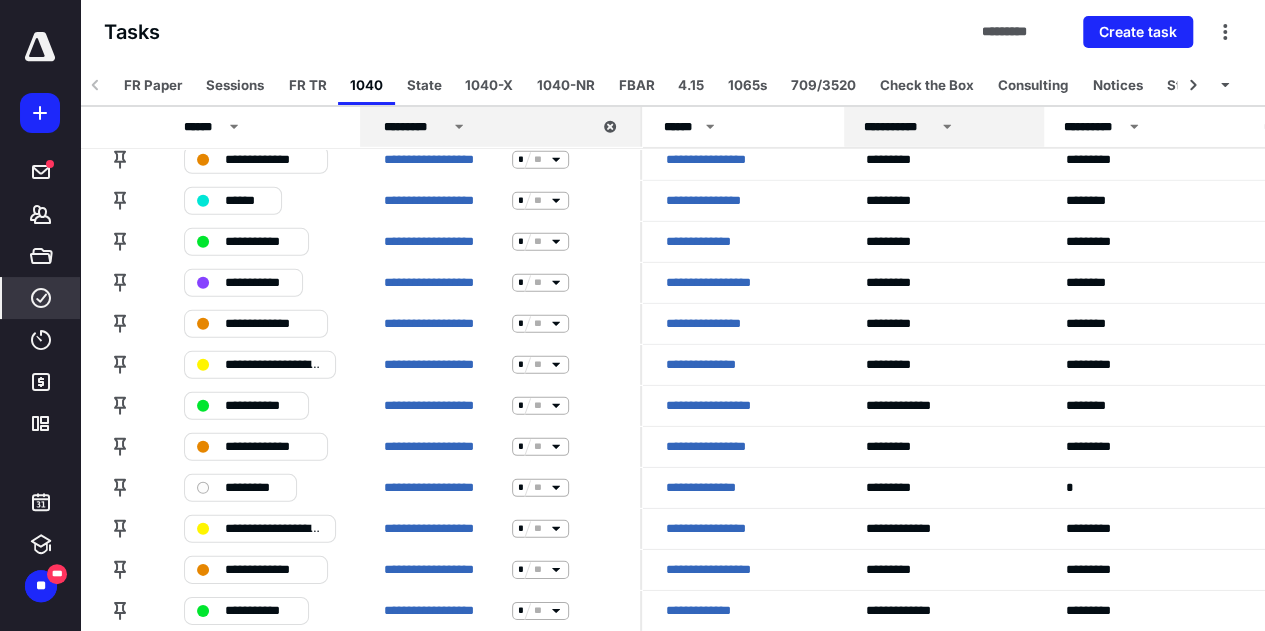 click on "**********" at bounding box center [899, 127] 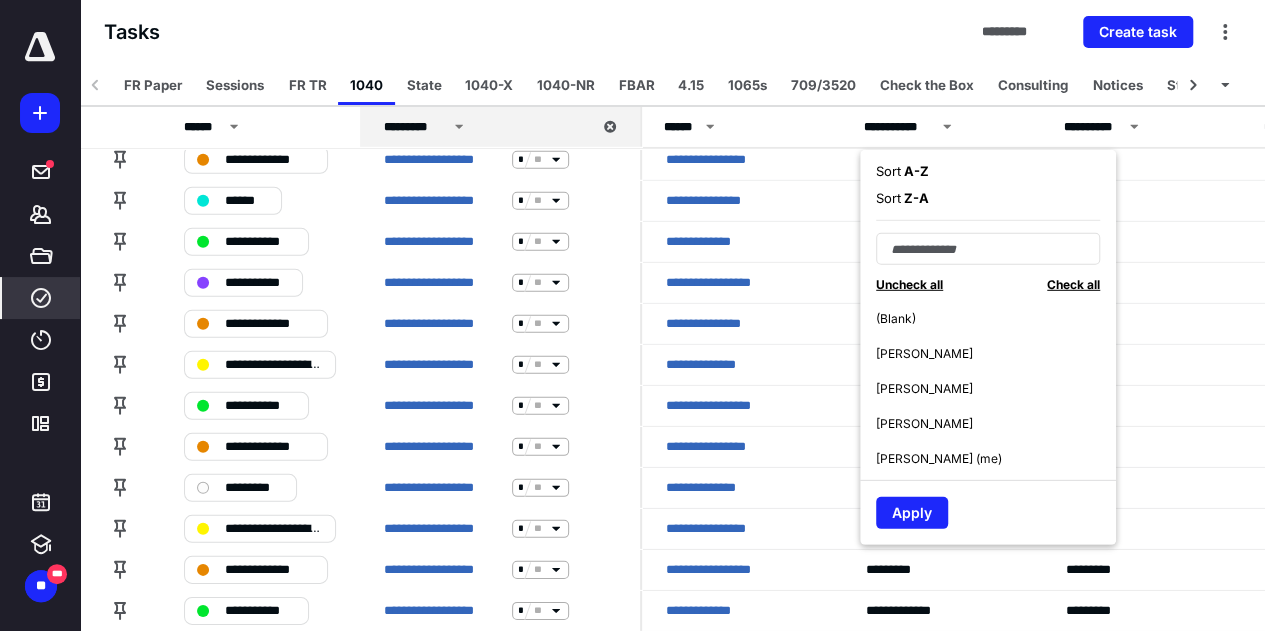 click on "[PERSON_NAME]" at bounding box center [924, 389] 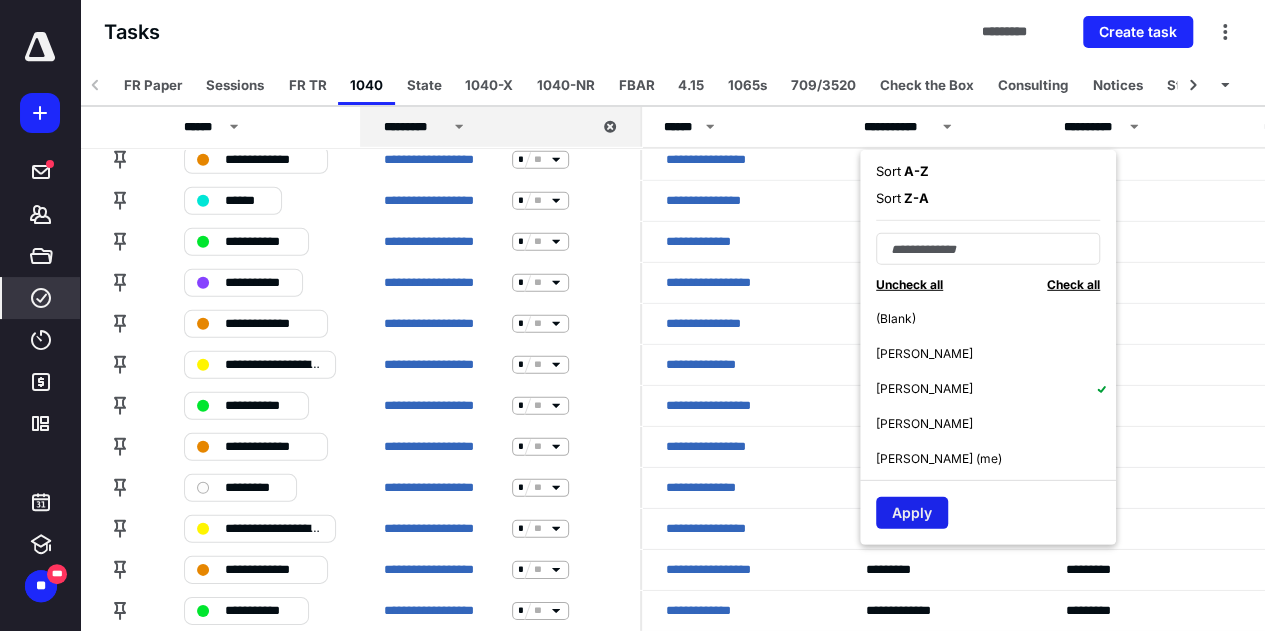 click on "Apply" at bounding box center [912, 513] 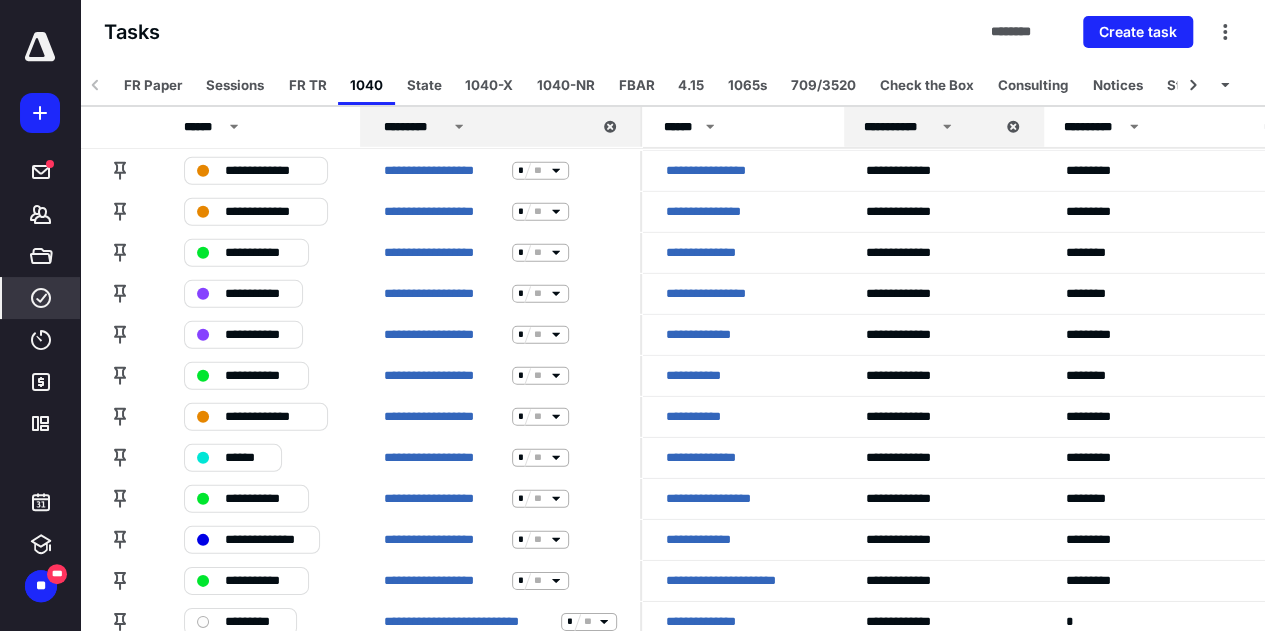 click on "Tasks ******** Create task" at bounding box center (672, 32) 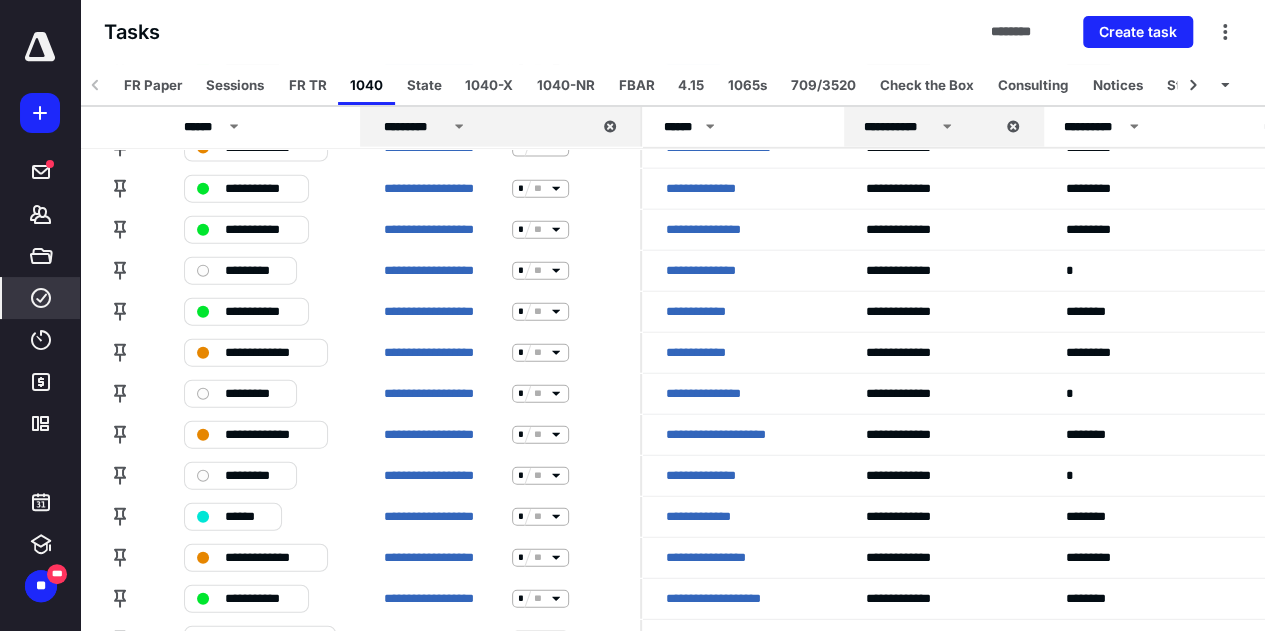 click on "Tasks ******** Create task" at bounding box center (672, 32) 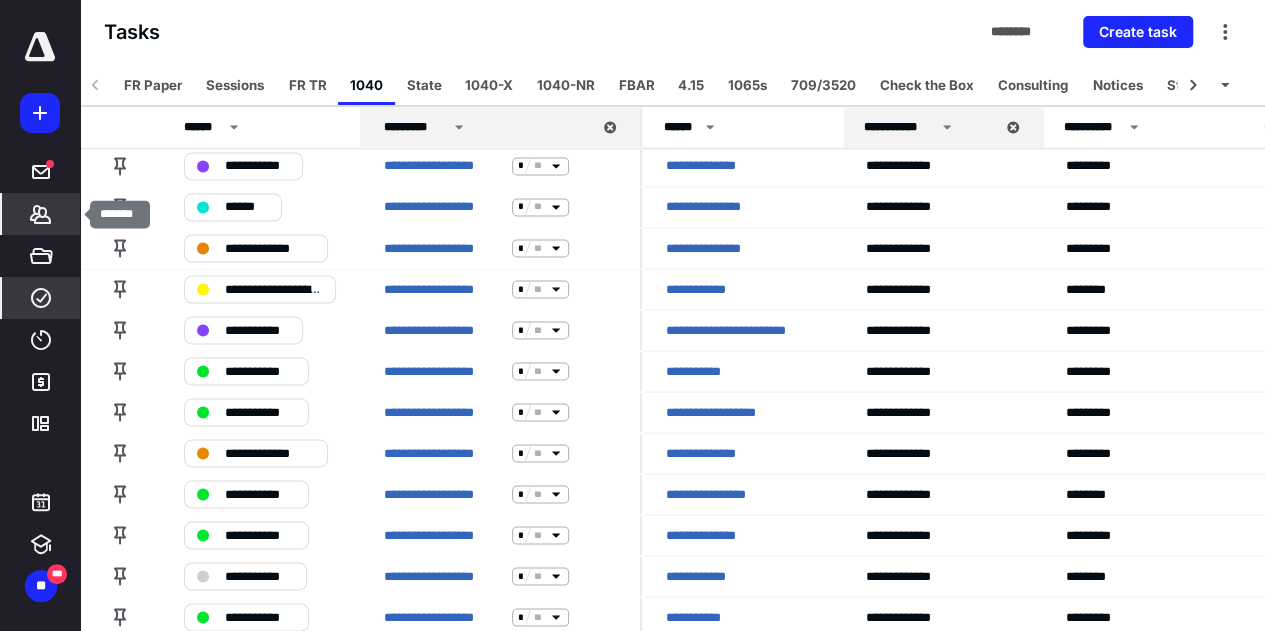 click 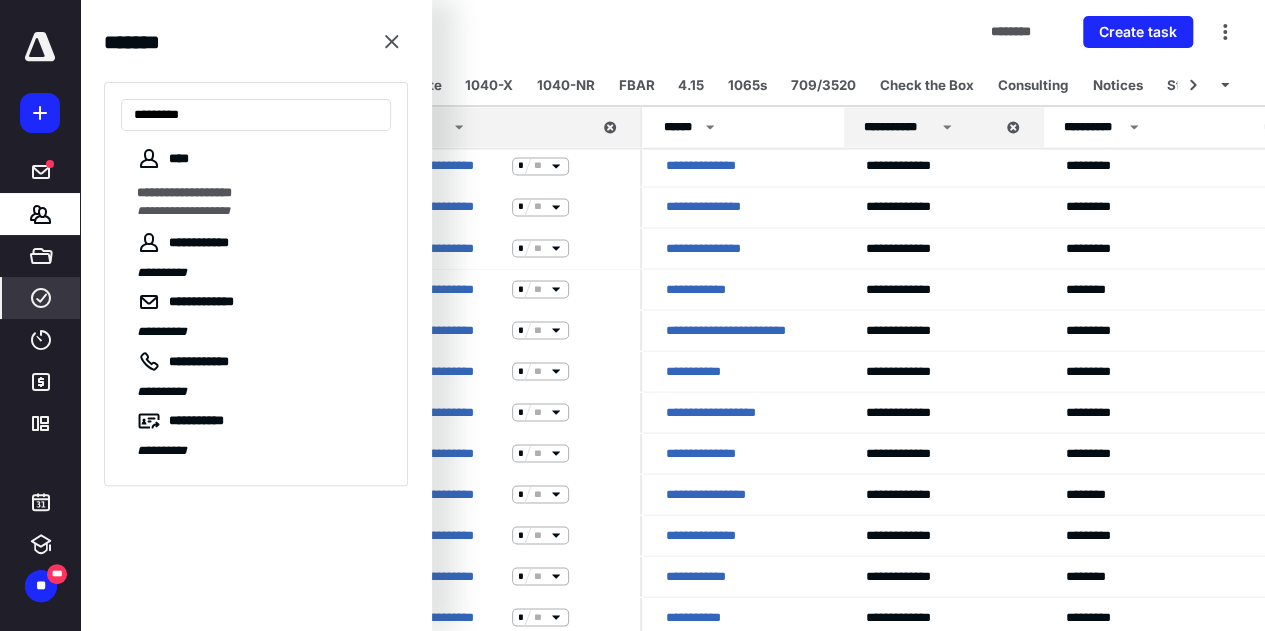 type on "*********" 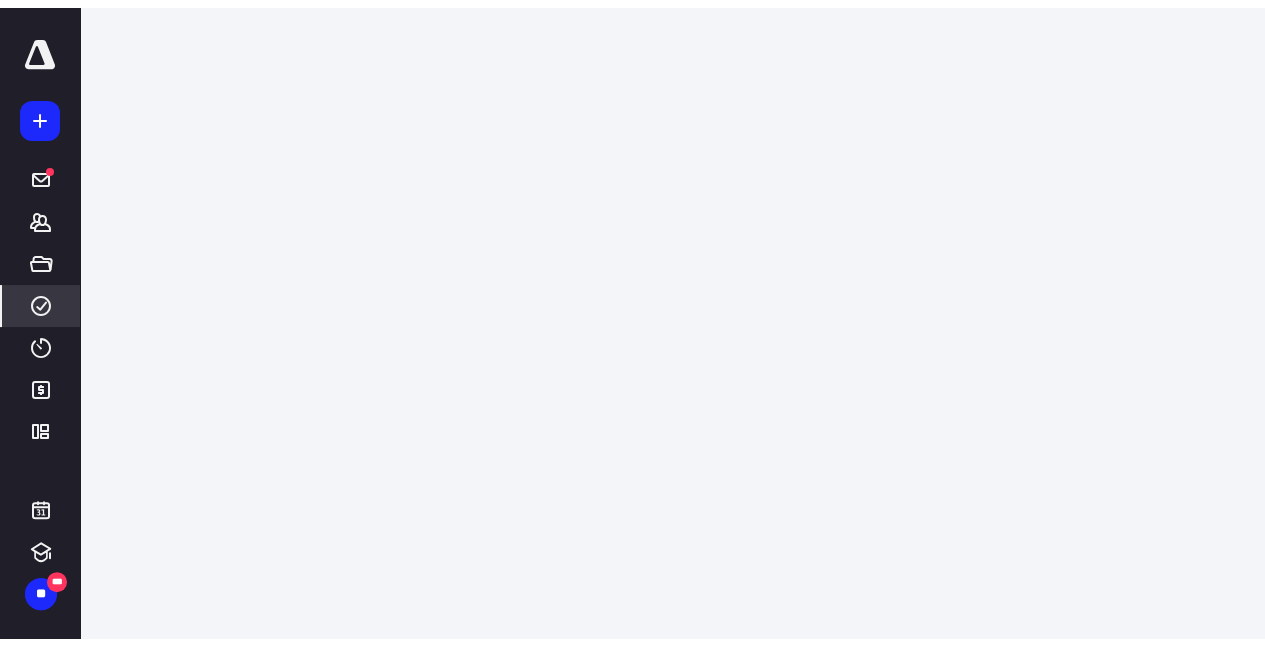 scroll, scrollTop: 0, scrollLeft: 0, axis: both 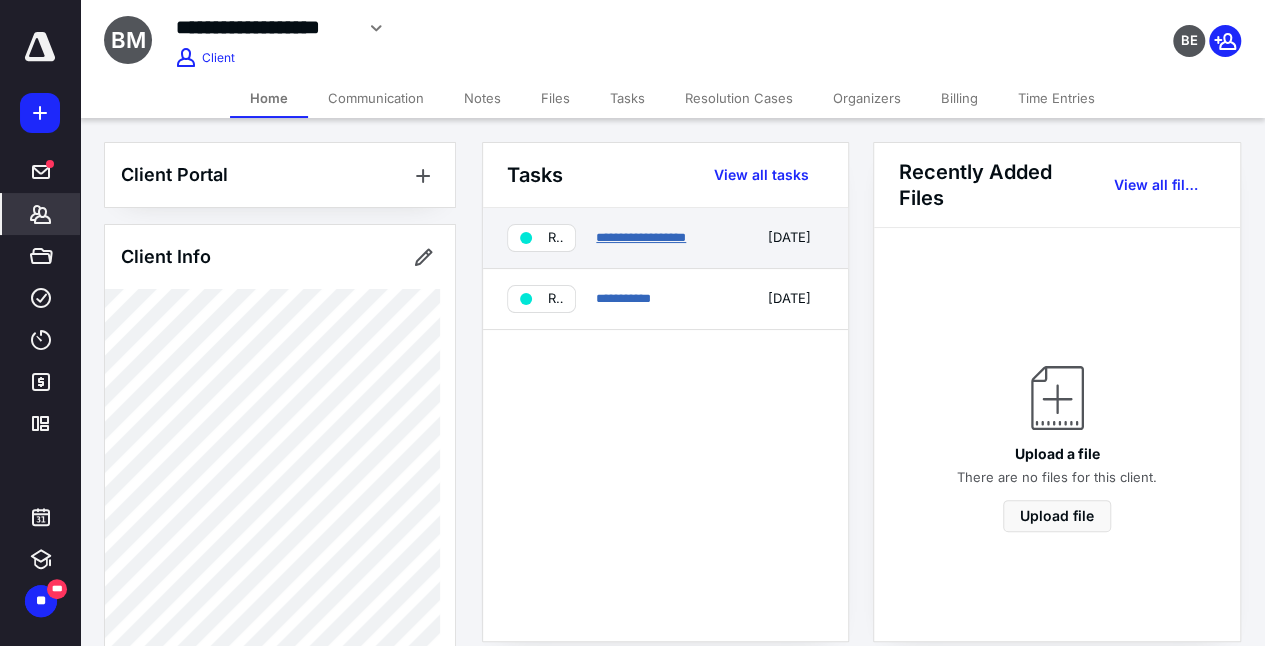 click on "**********" at bounding box center (641, 237) 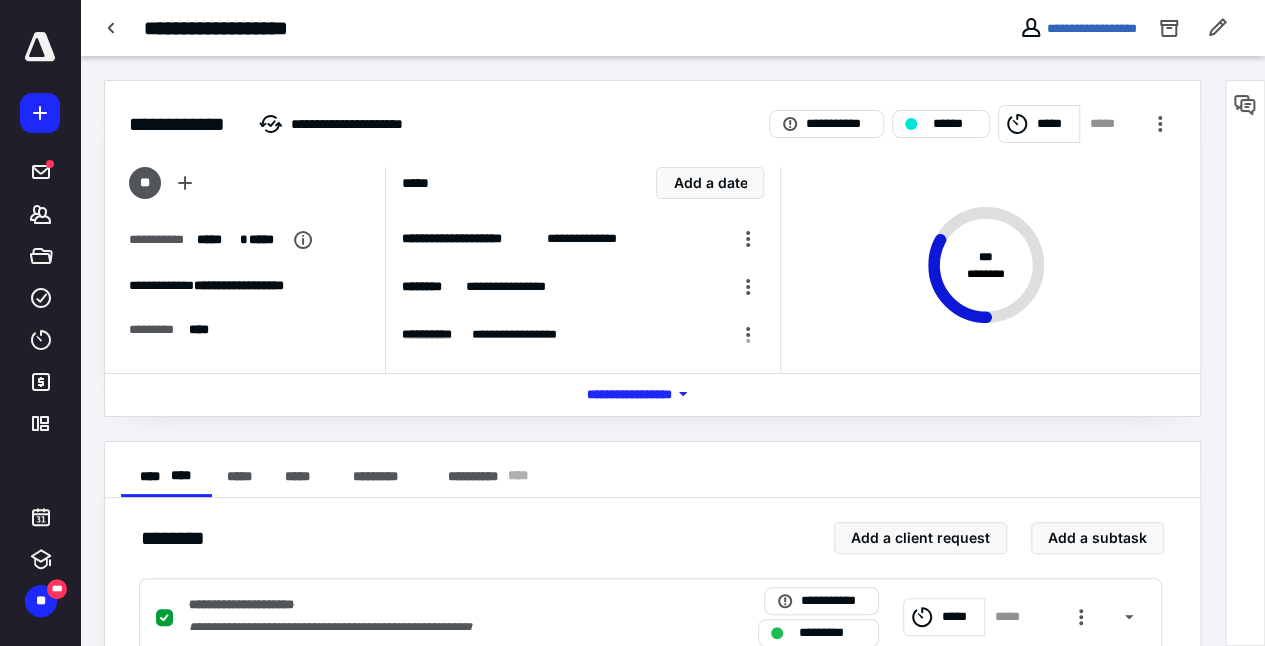 scroll, scrollTop: 564, scrollLeft: 0, axis: vertical 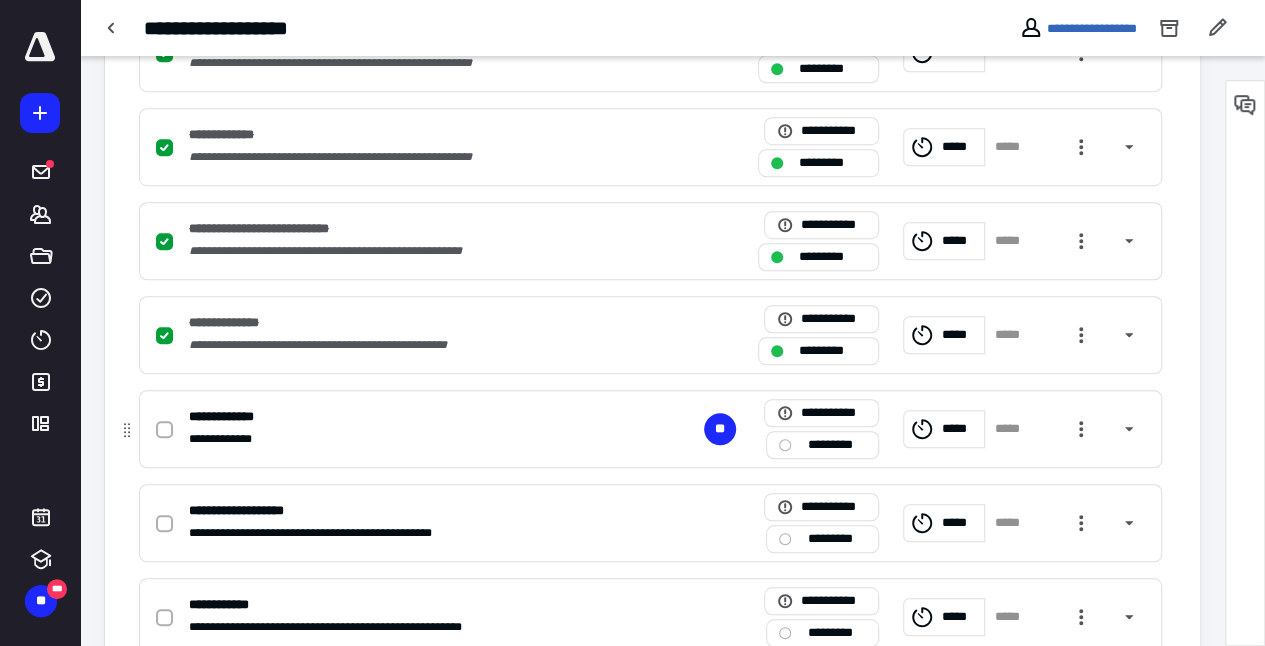 click 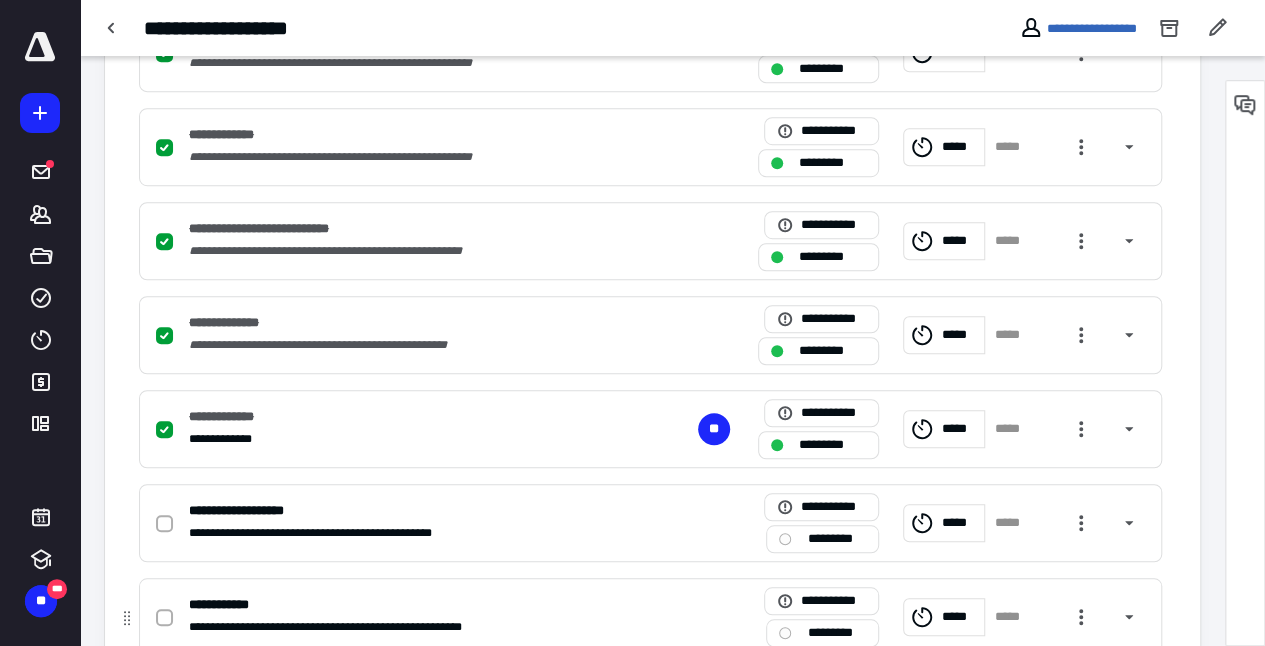 click 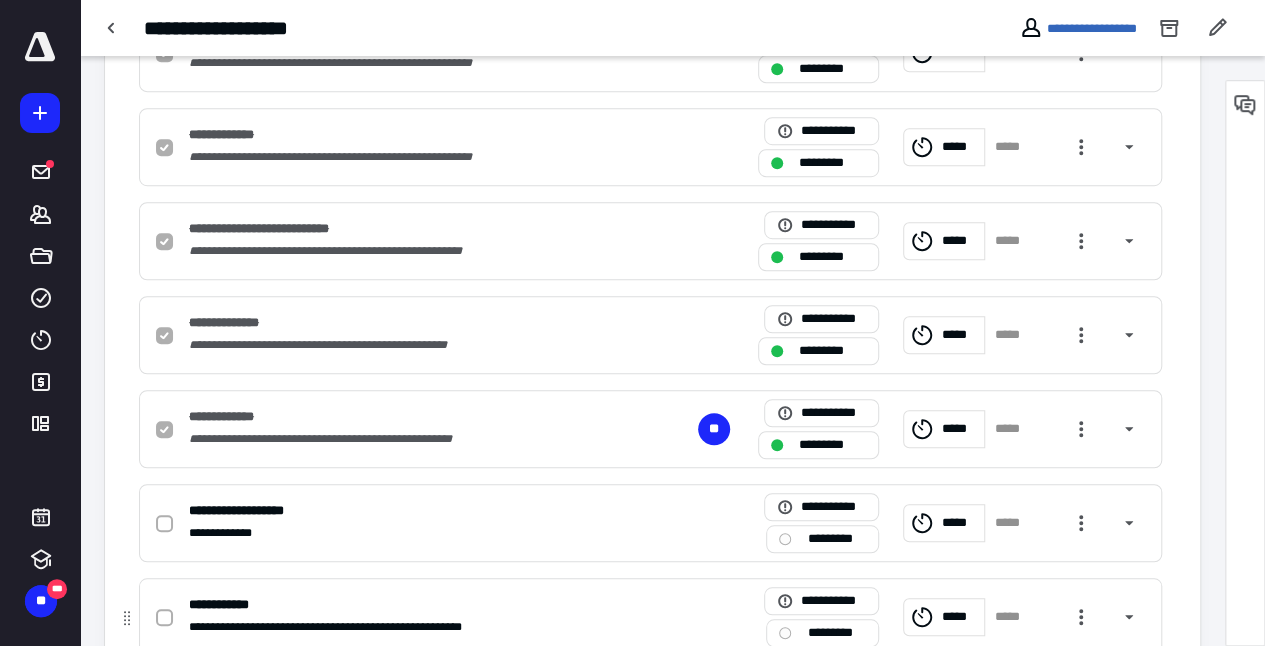 checkbox on "true" 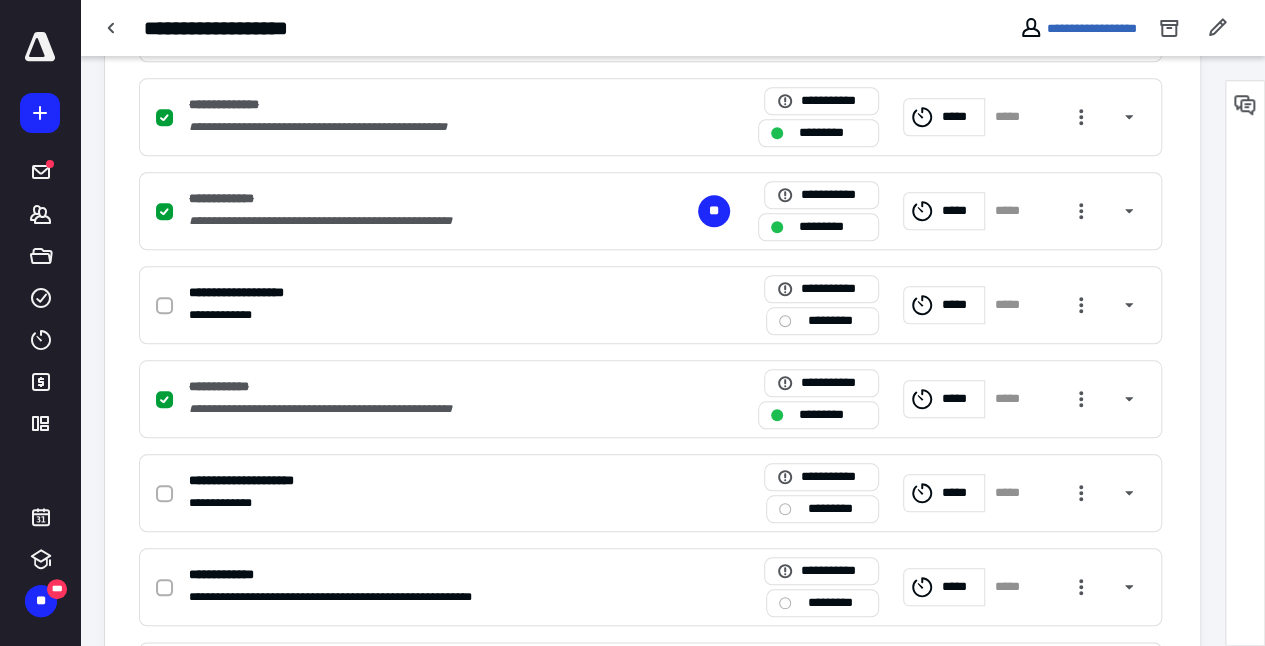 scroll, scrollTop: 804, scrollLeft: 0, axis: vertical 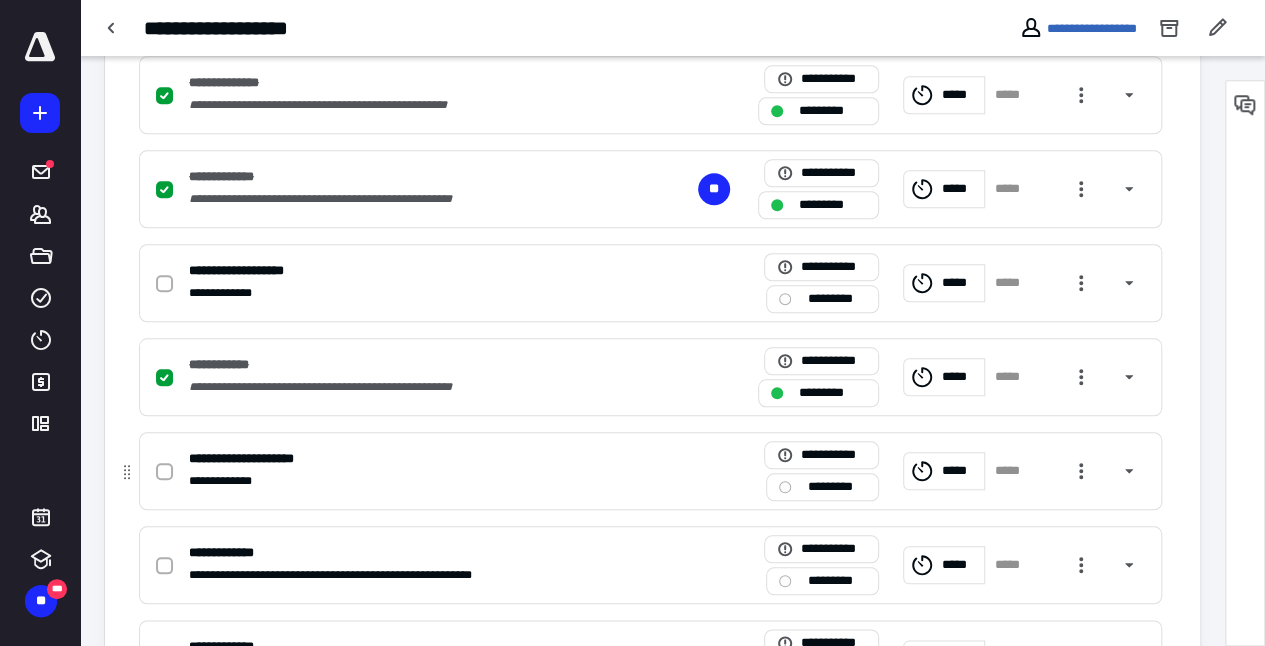 click at bounding box center [164, 472] 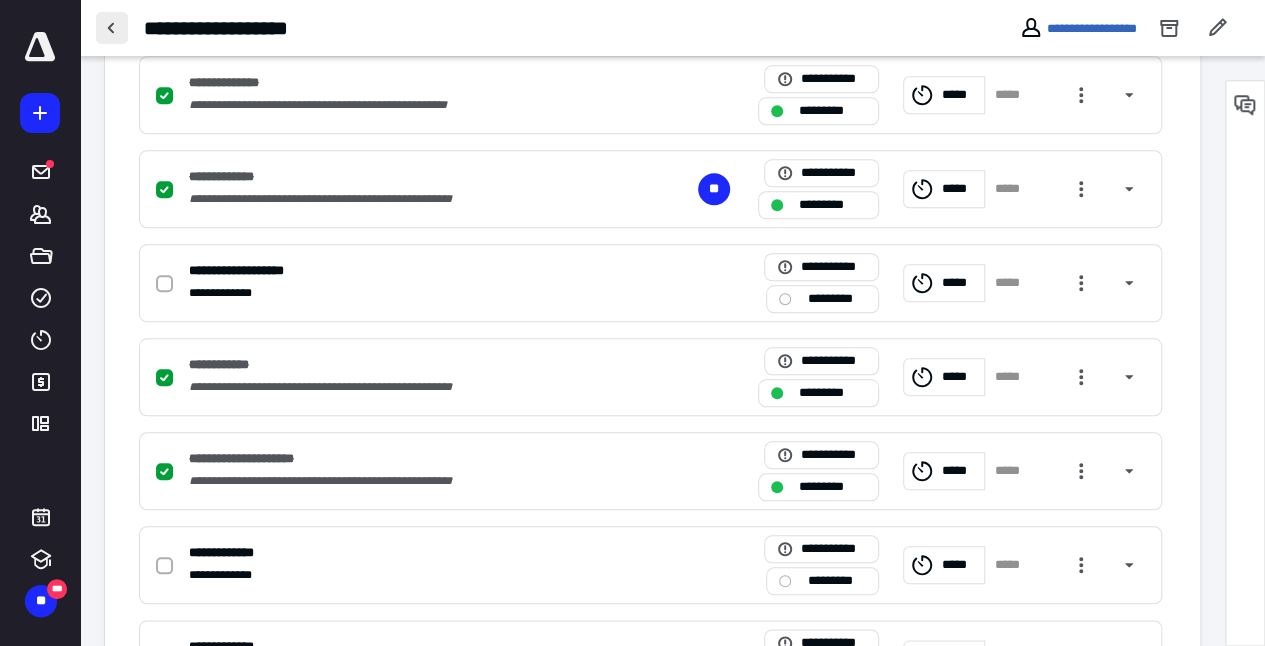 click at bounding box center [112, 28] 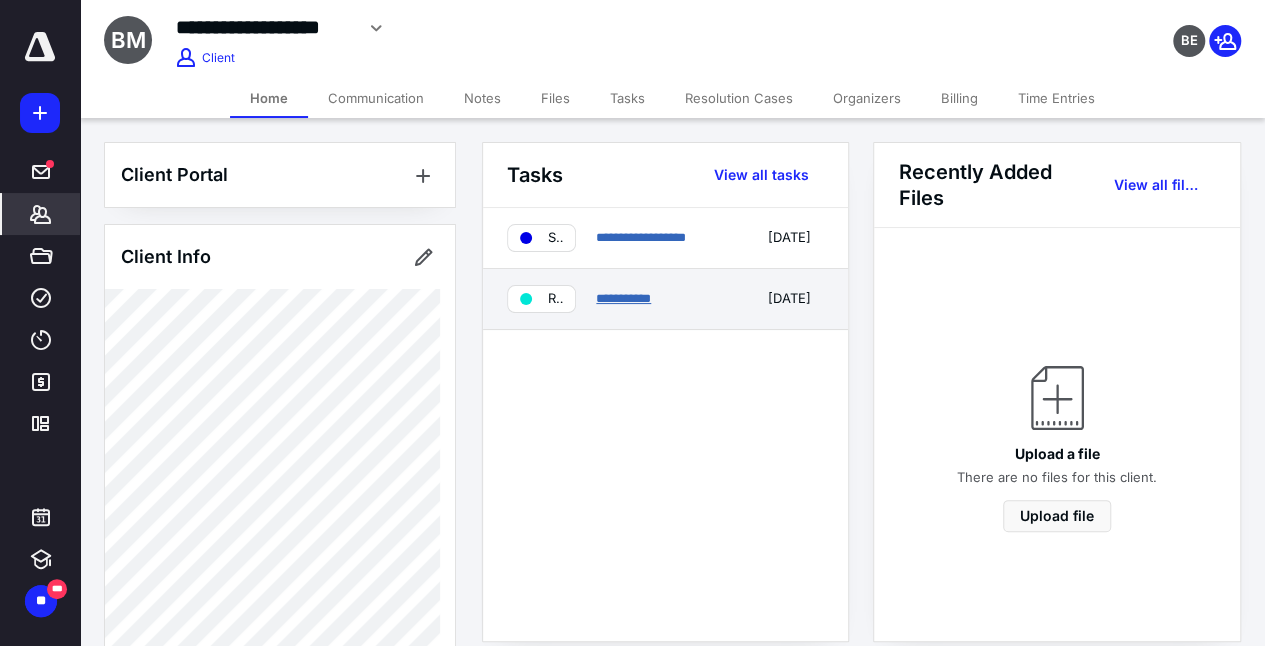 click on "**********" at bounding box center (623, 298) 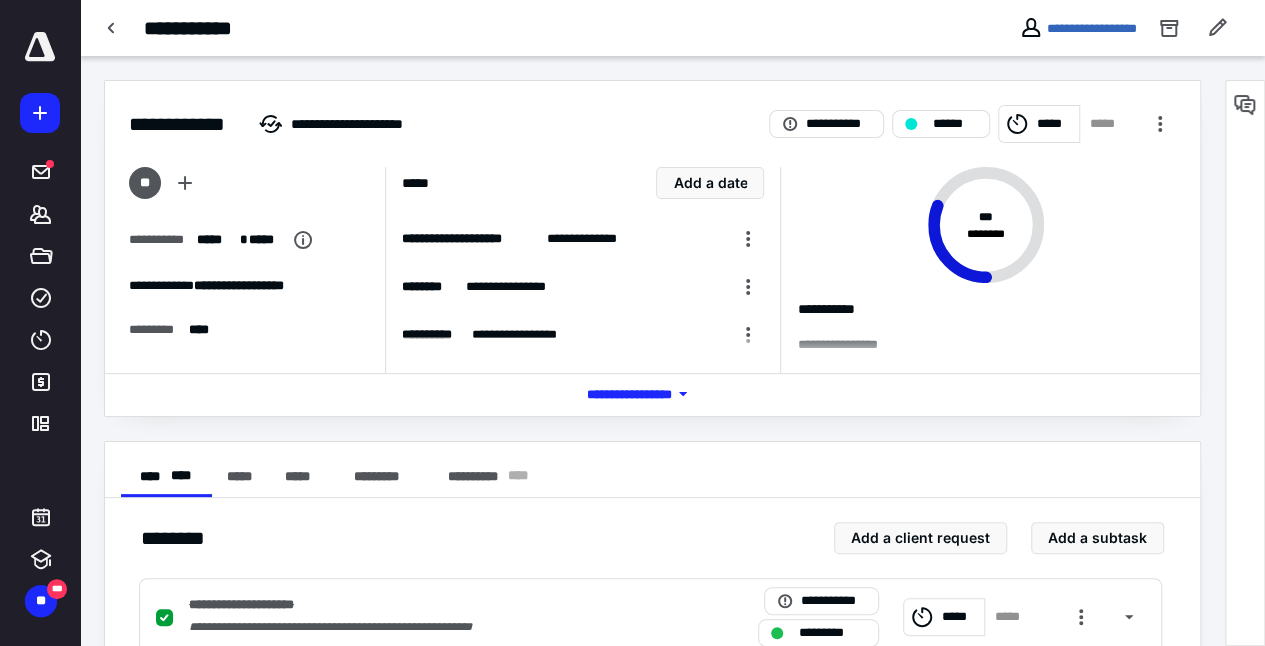 scroll, scrollTop: 564, scrollLeft: 0, axis: vertical 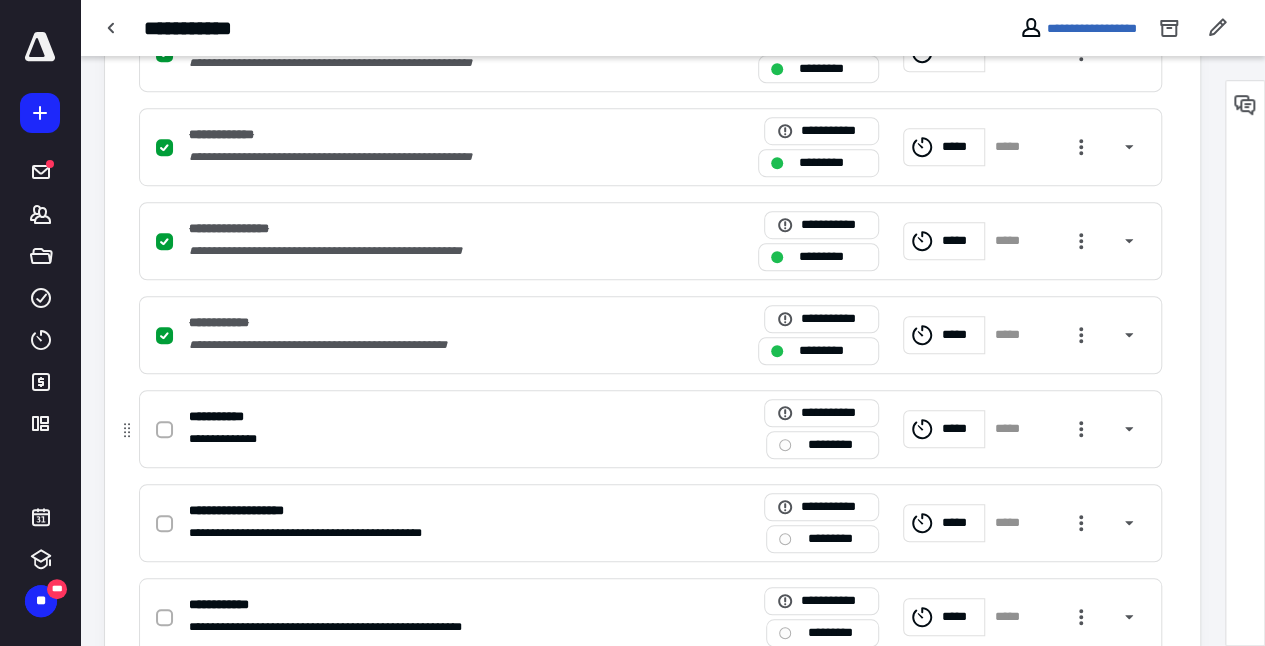 click at bounding box center [164, 430] 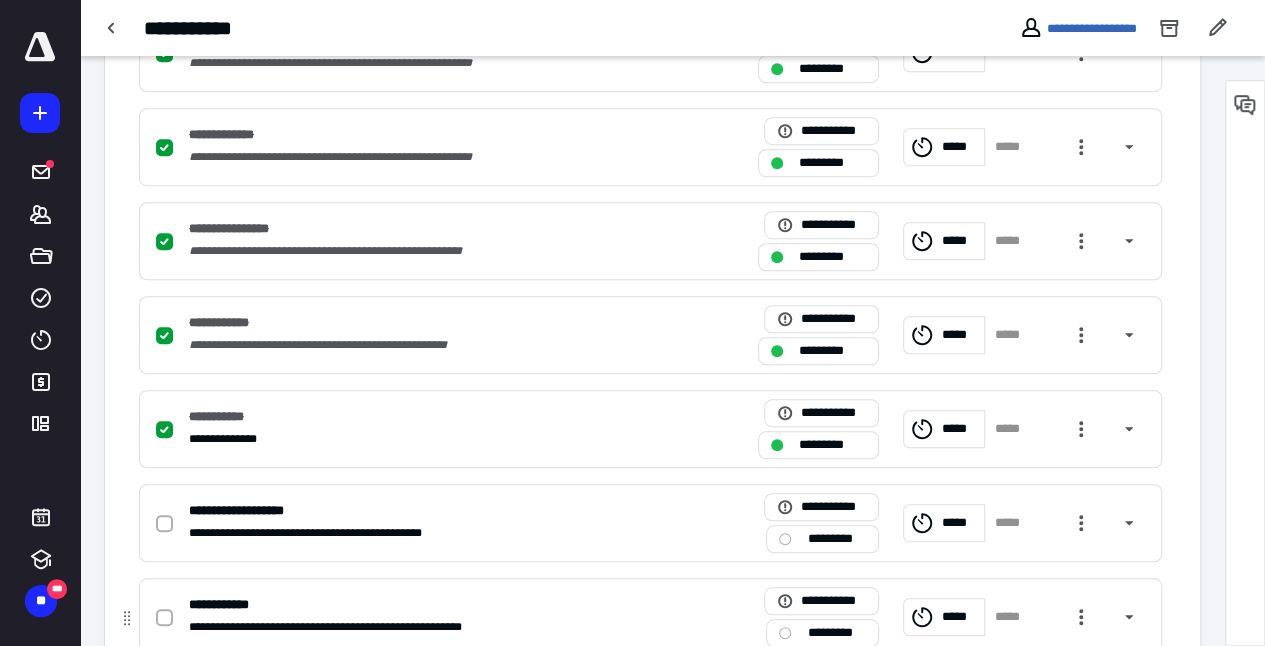 click 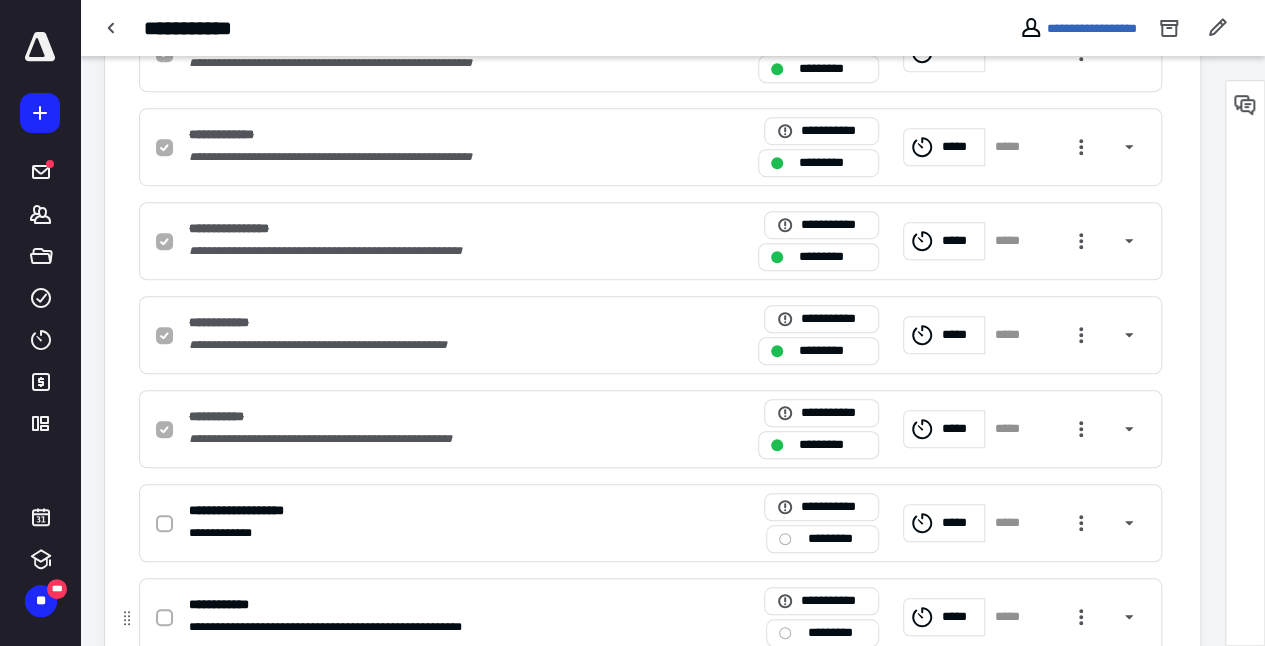 checkbox on "true" 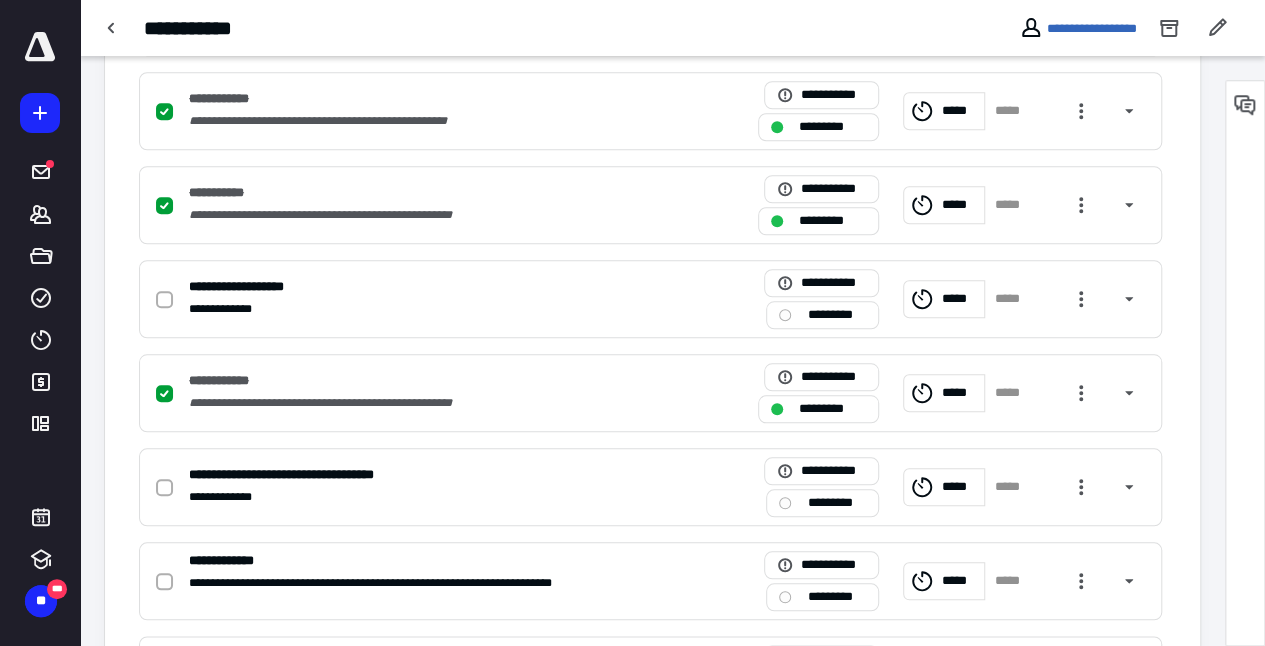 scroll, scrollTop: 804, scrollLeft: 0, axis: vertical 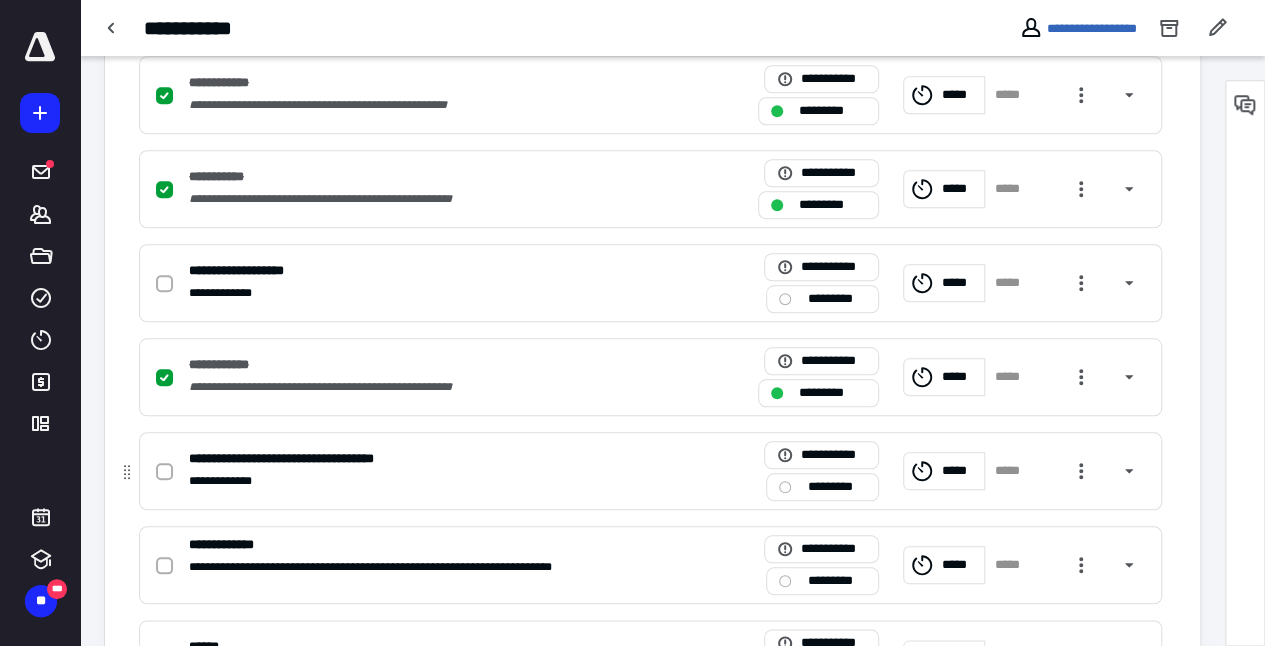 click 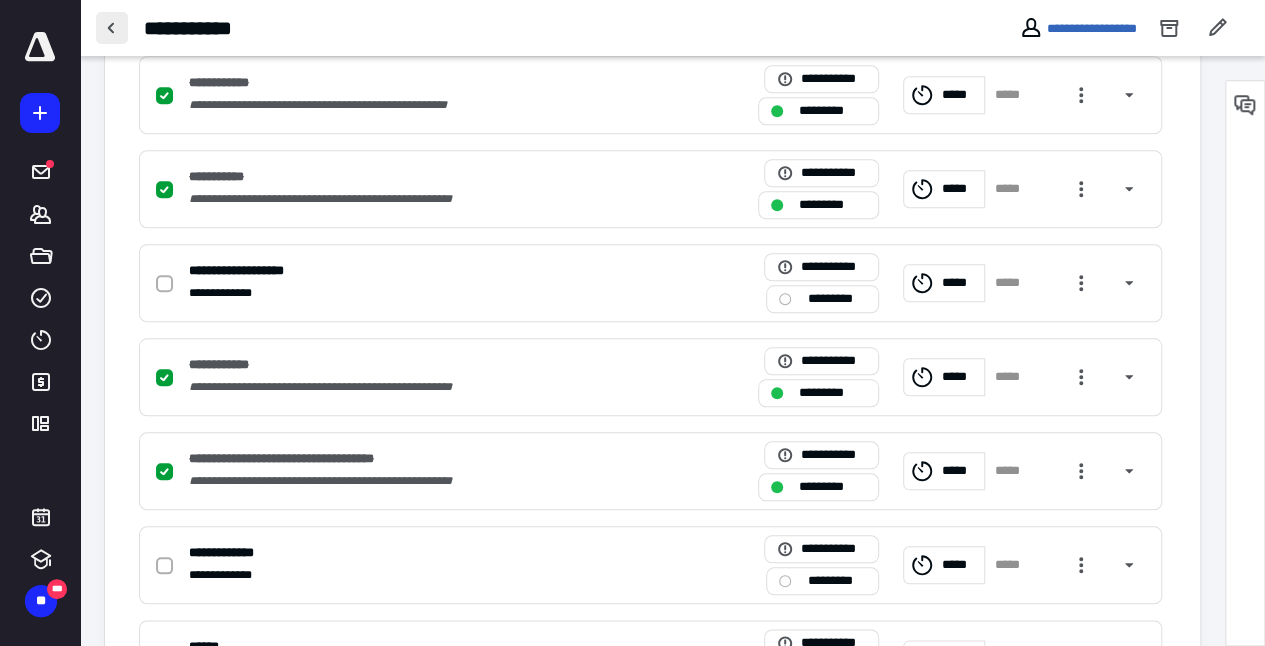 click at bounding box center [112, 28] 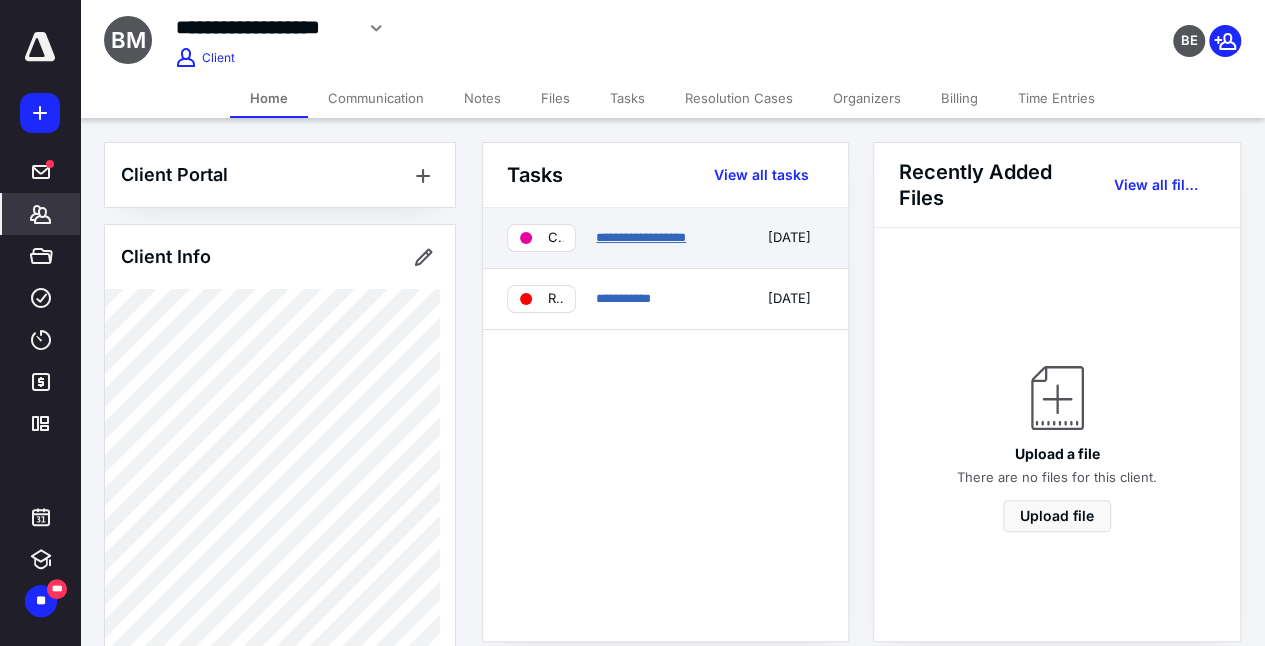 click on "**********" at bounding box center (641, 237) 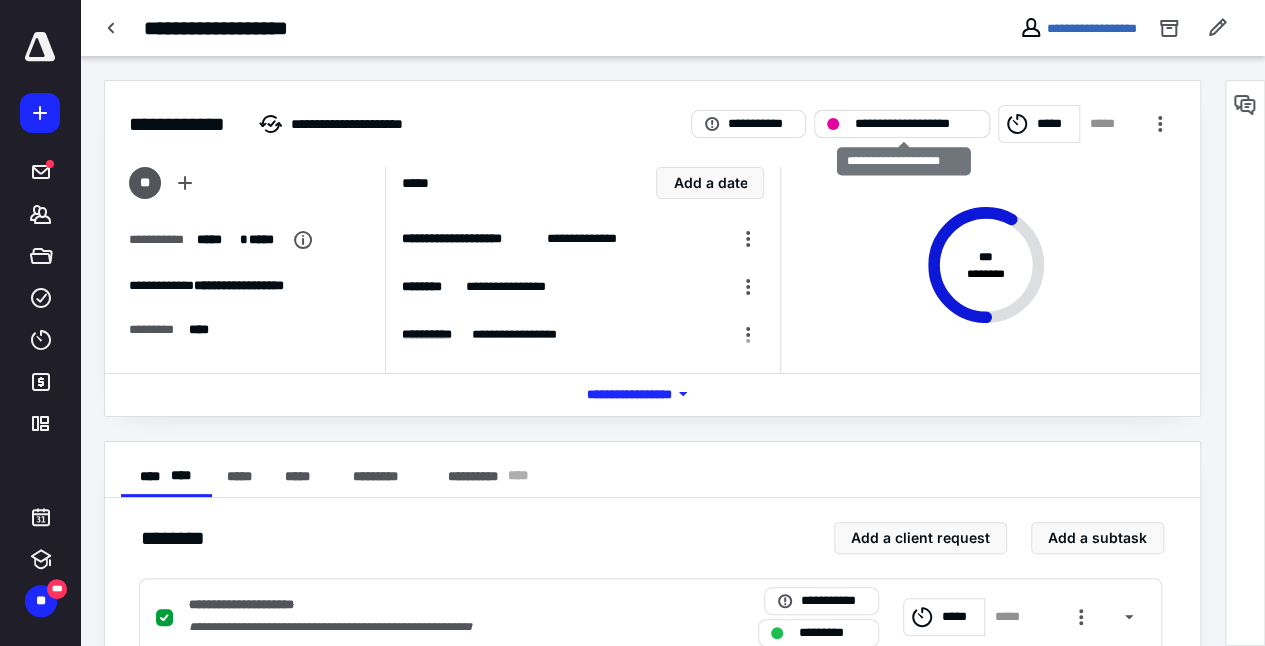 click on "**********" at bounding box center (916, 124) 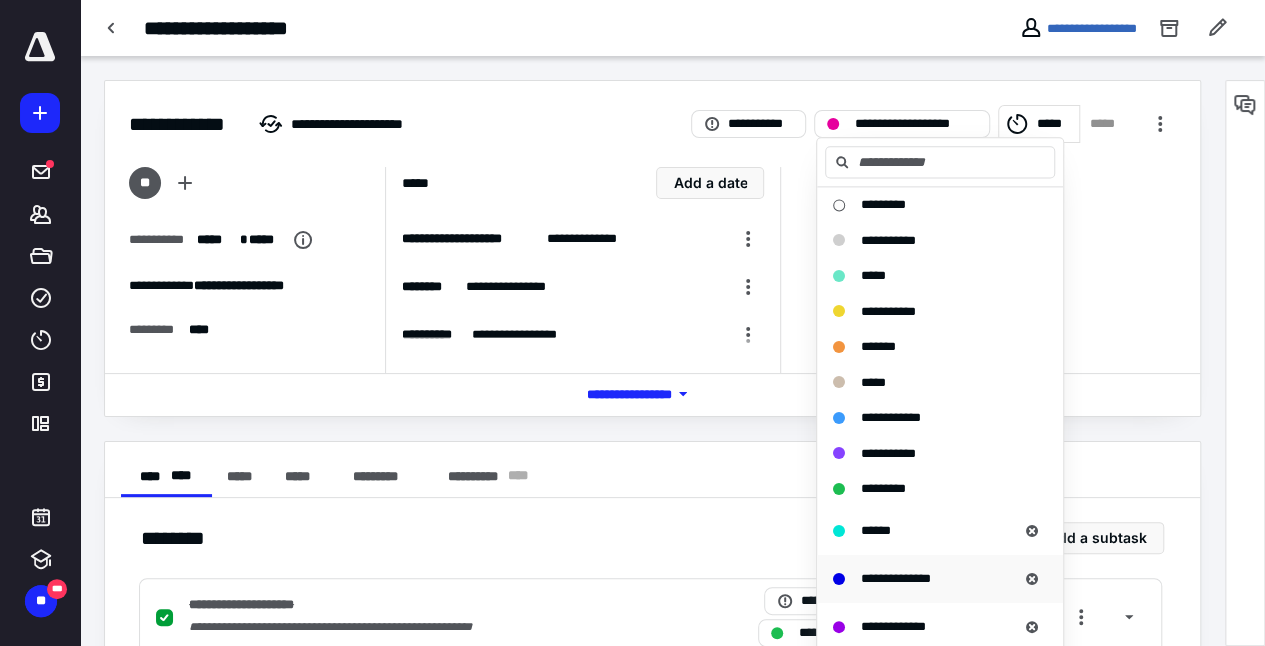 click on "**********" at bounding box center (896, 578) 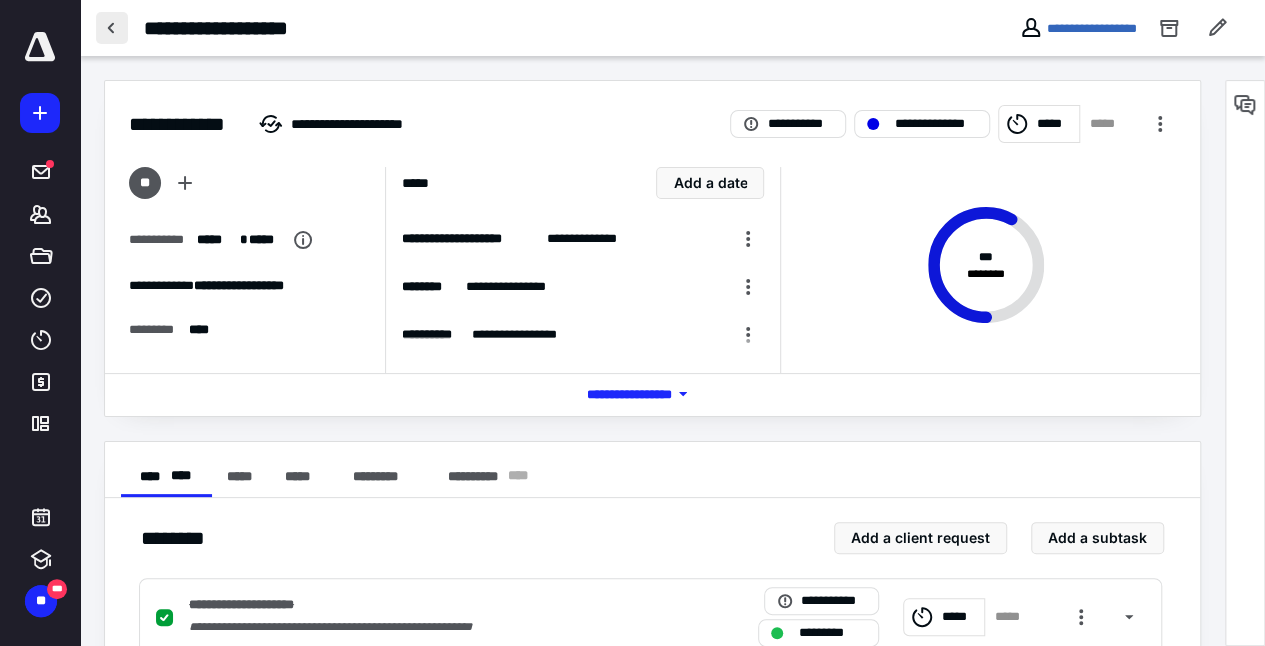 click at bounding box center (112, 28) 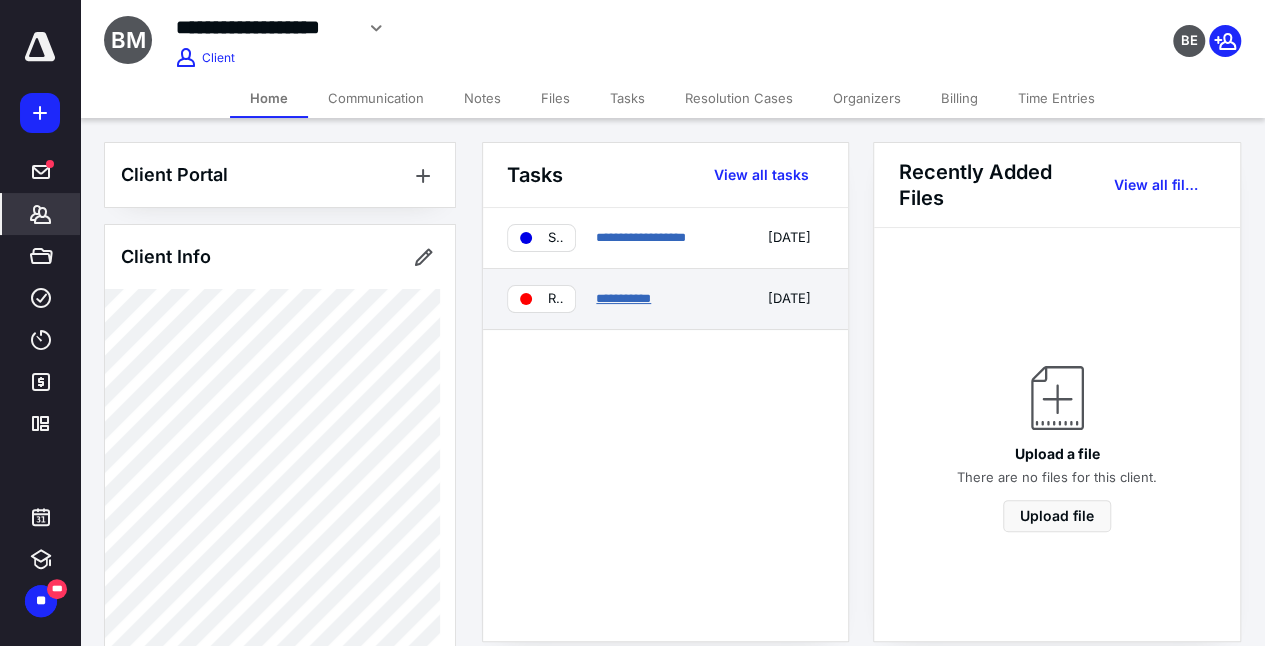 click on "**********" at bounding box center (623, 298) 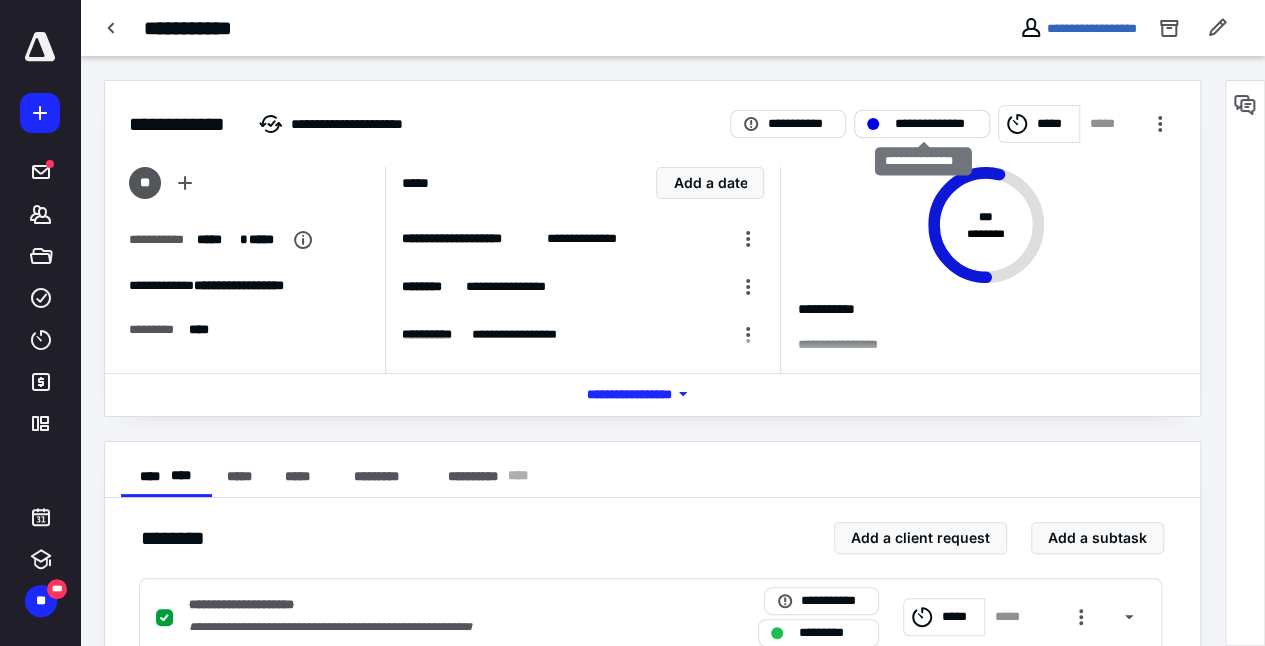 click on "**********" at bounding box center (922, 124) 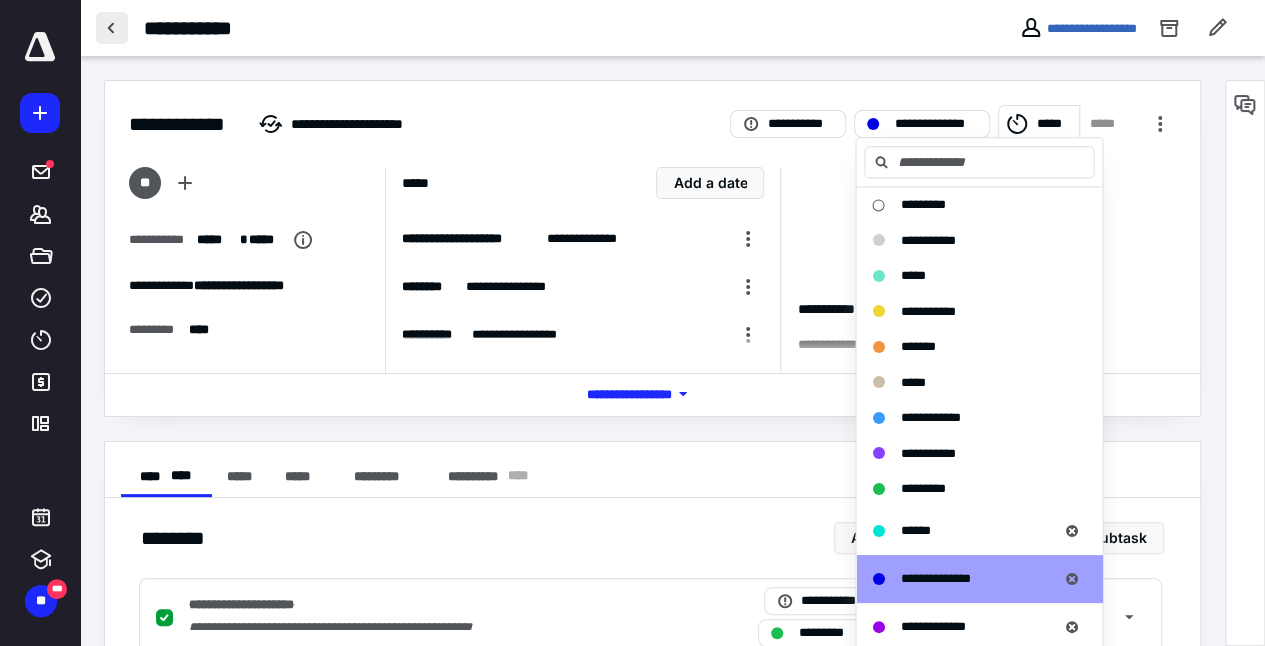 click at bounding box center (112, 28) 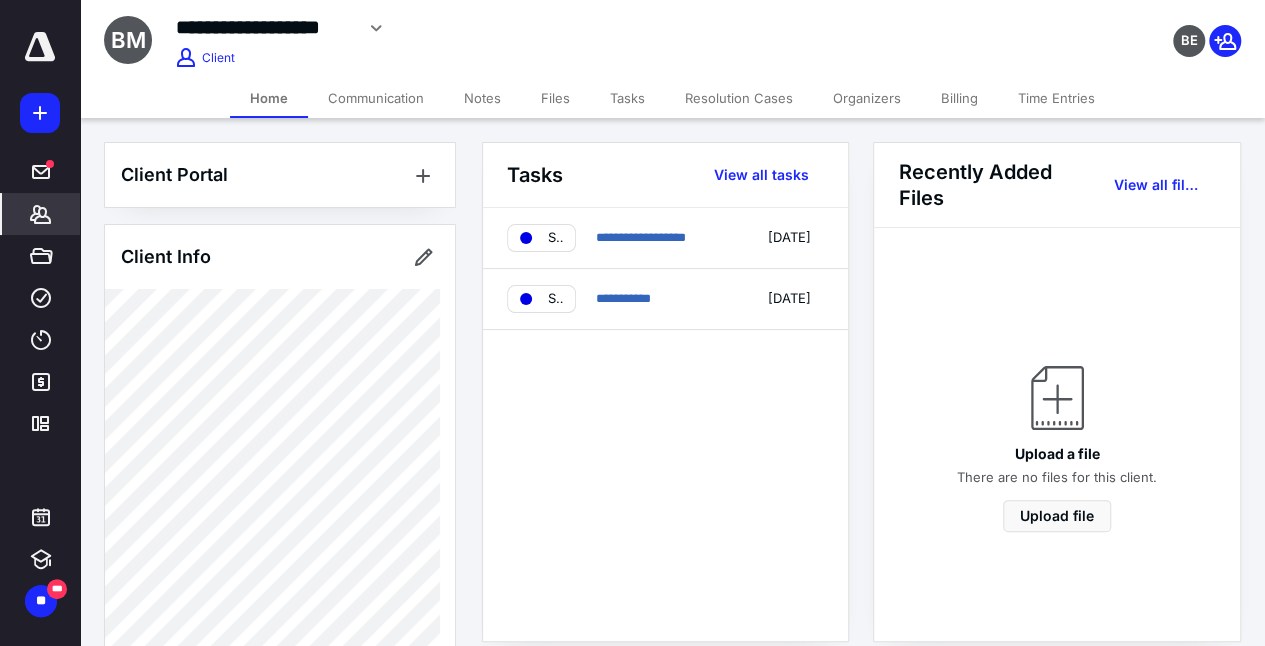 click on "Billing" at bounding box center (959, 98) 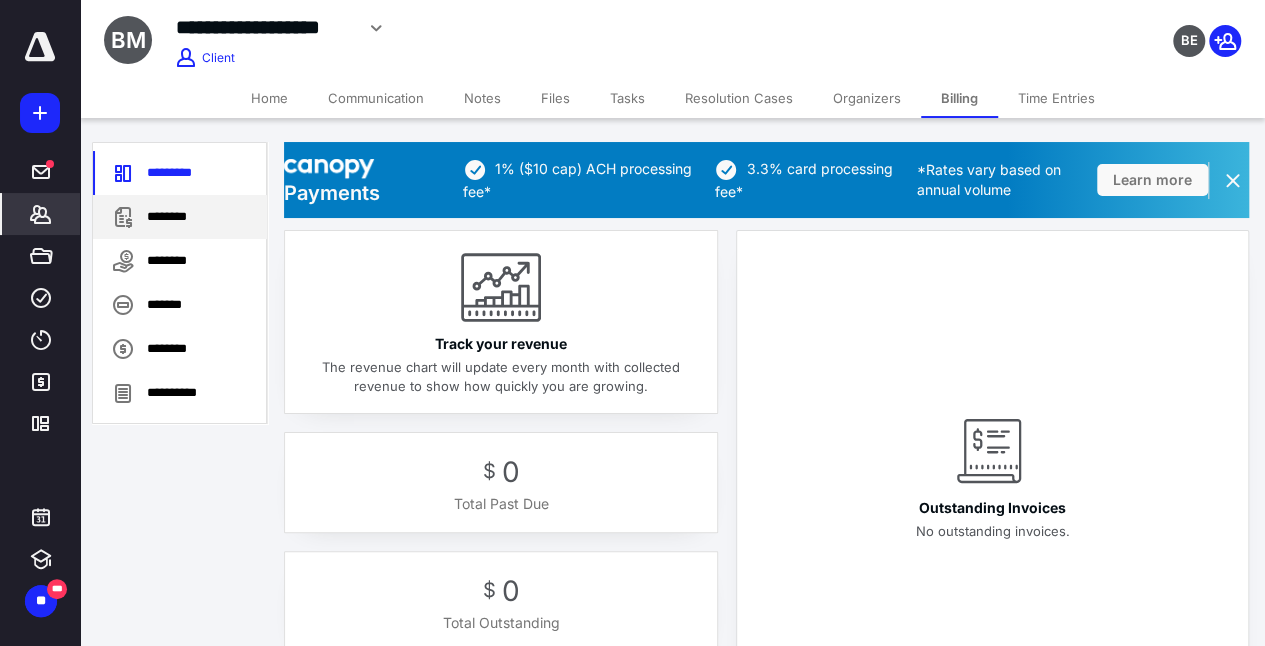click on "********" at bounding box center [180, 217] 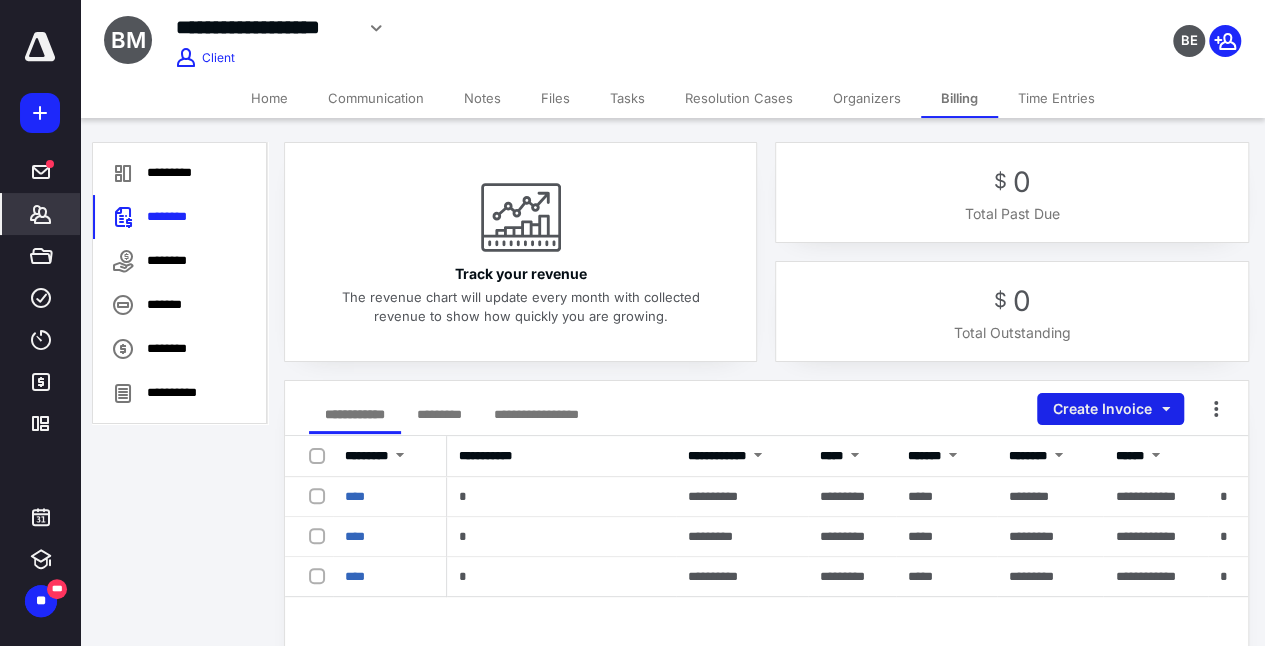 click on "Create Invoice" at bounding box center [1110, 409] 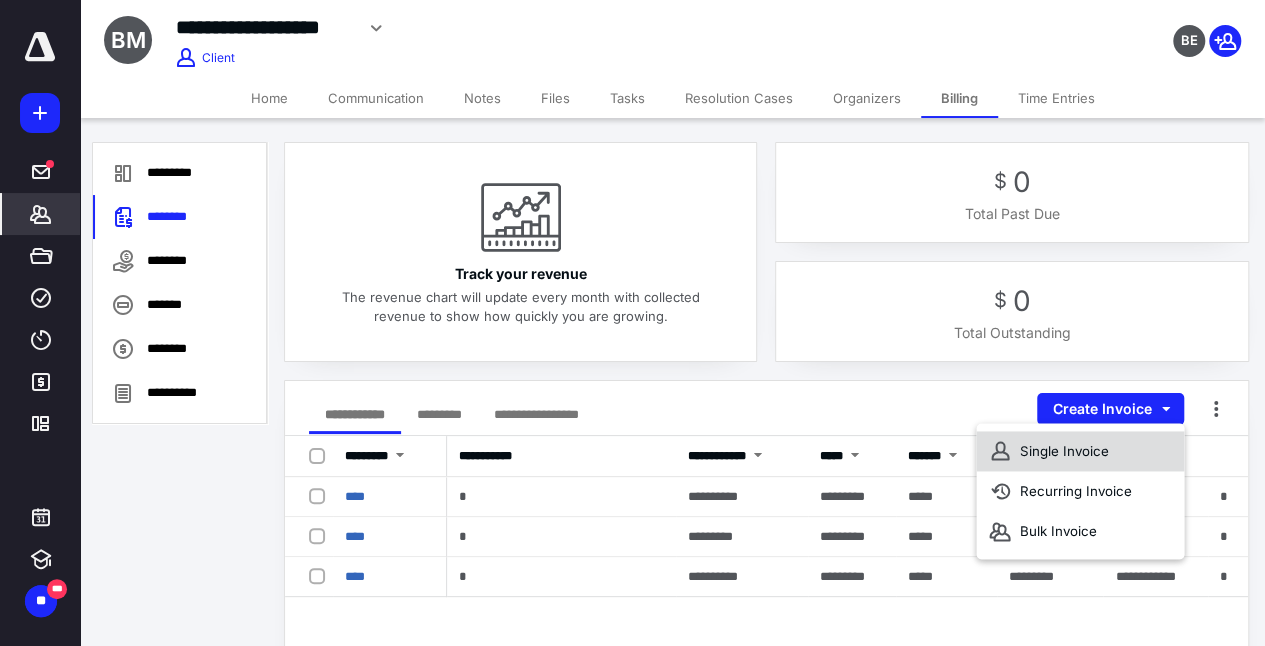 click on "Single Invoice" at bounding box center (1080, 451) 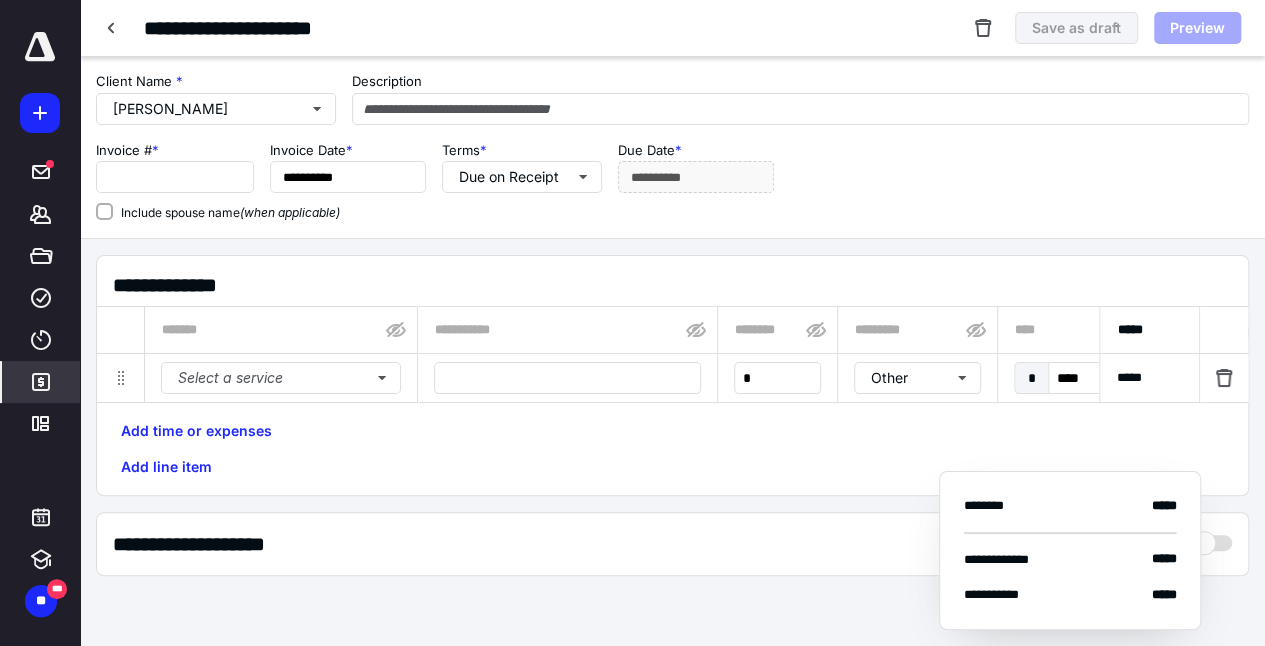 type on "****" 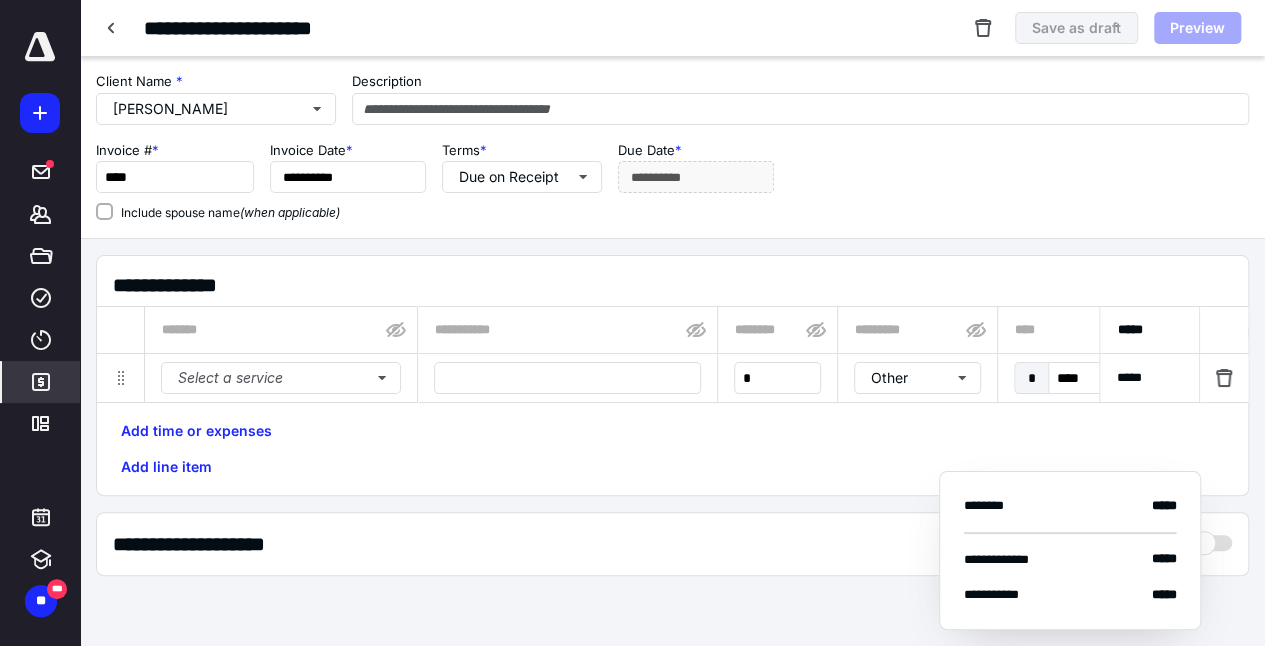 type on "**********" 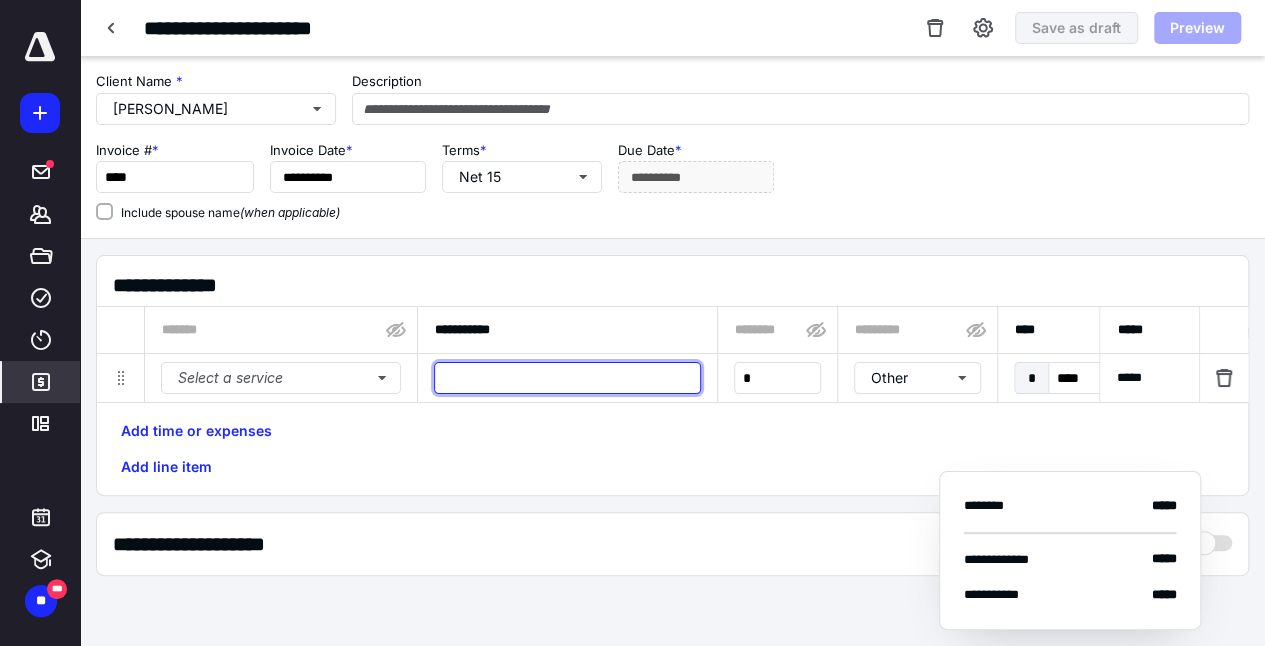 click at bounding box center (567, 378) 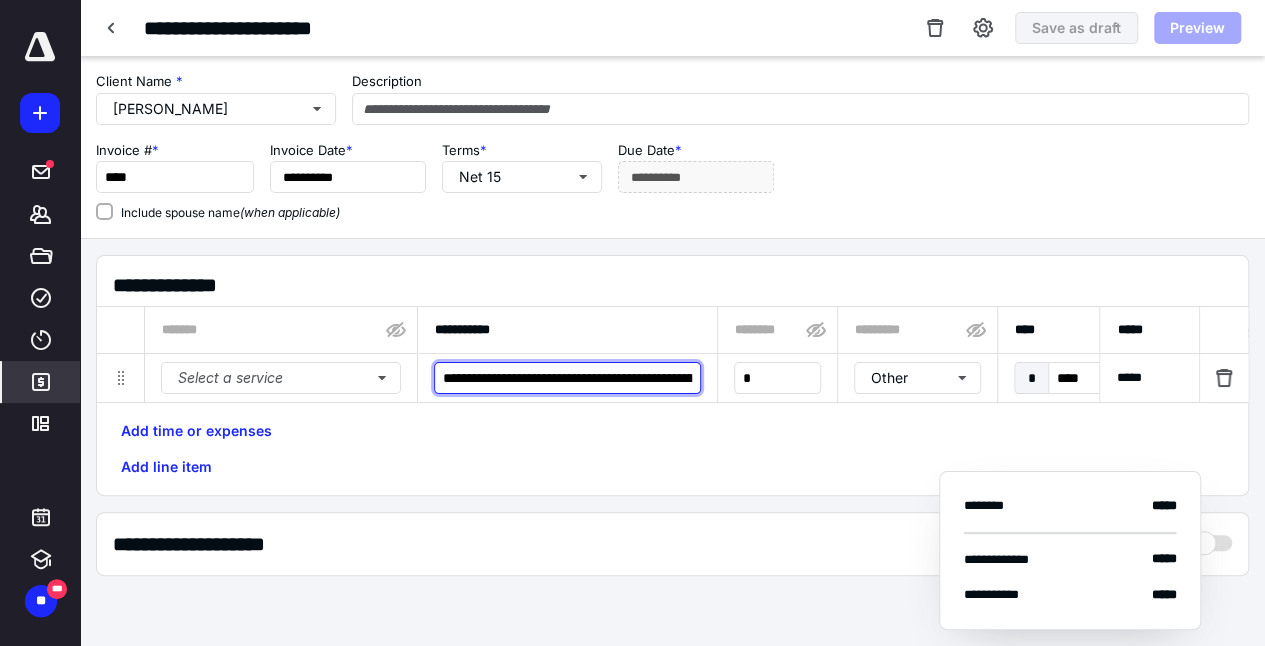 scroll, scrollTop: 0, scrollLeft: 1419, axis: horizontal 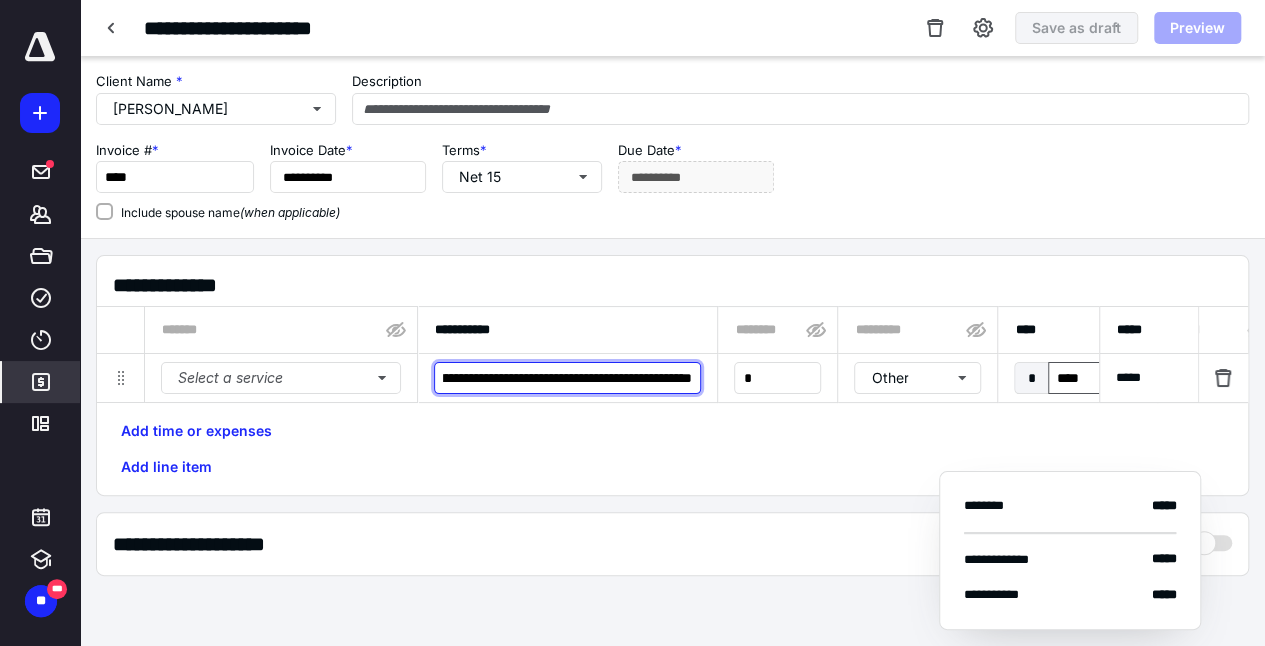type on "**********" 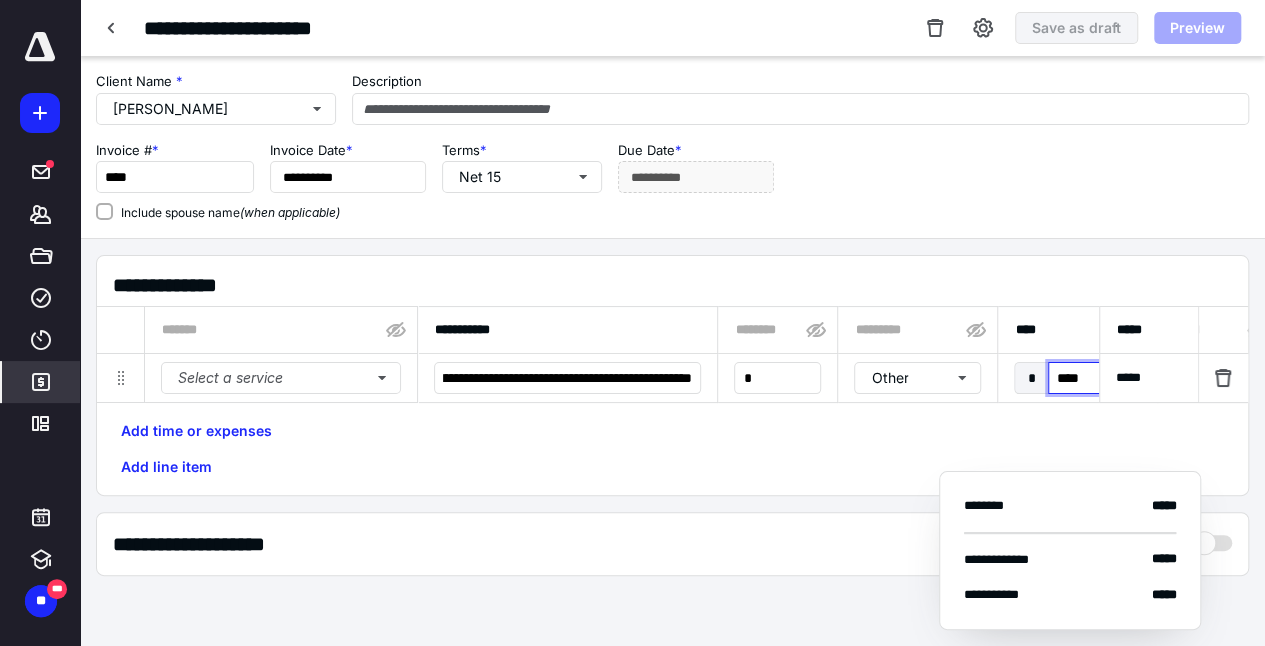 scroll, scrollTop: 0, scrollLeft: 0, axis: both 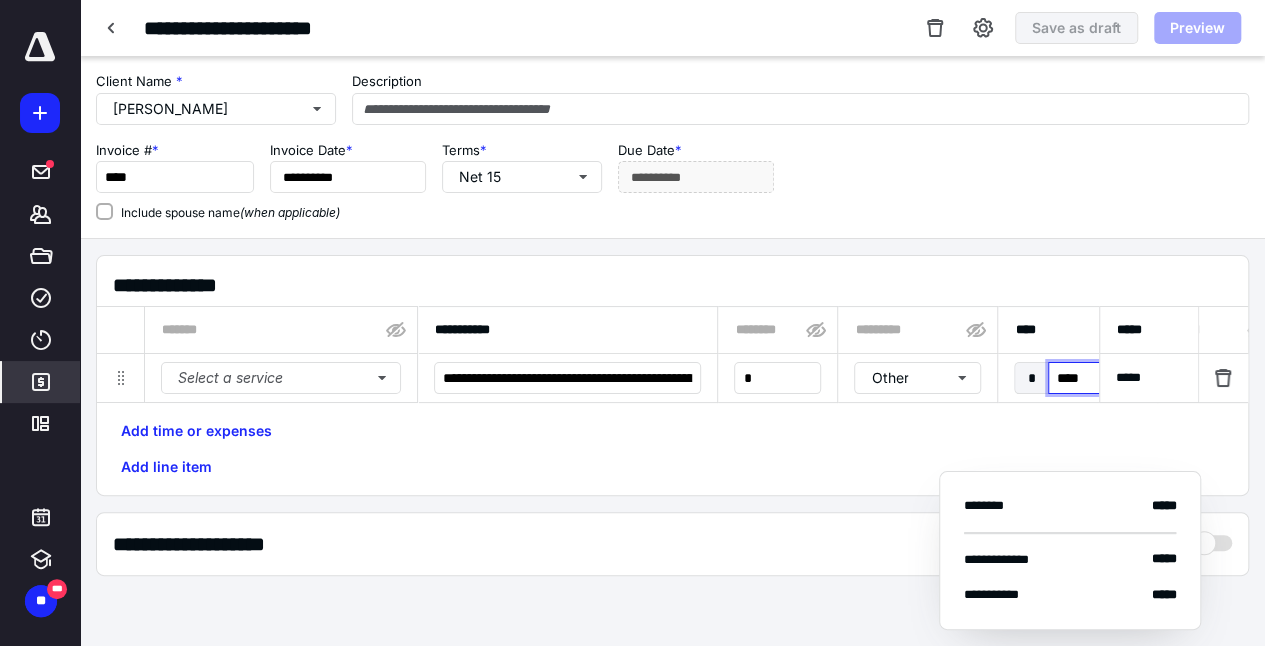 click on "****" at bounding box center (1094, 378) 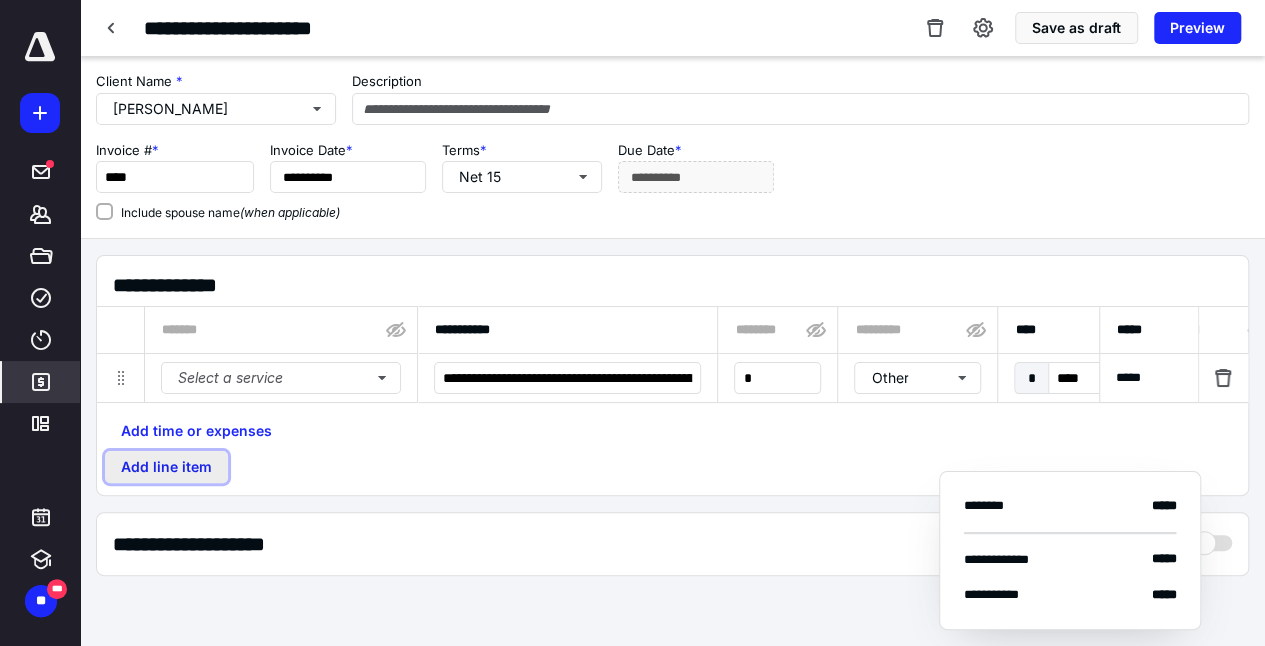 type on "********" 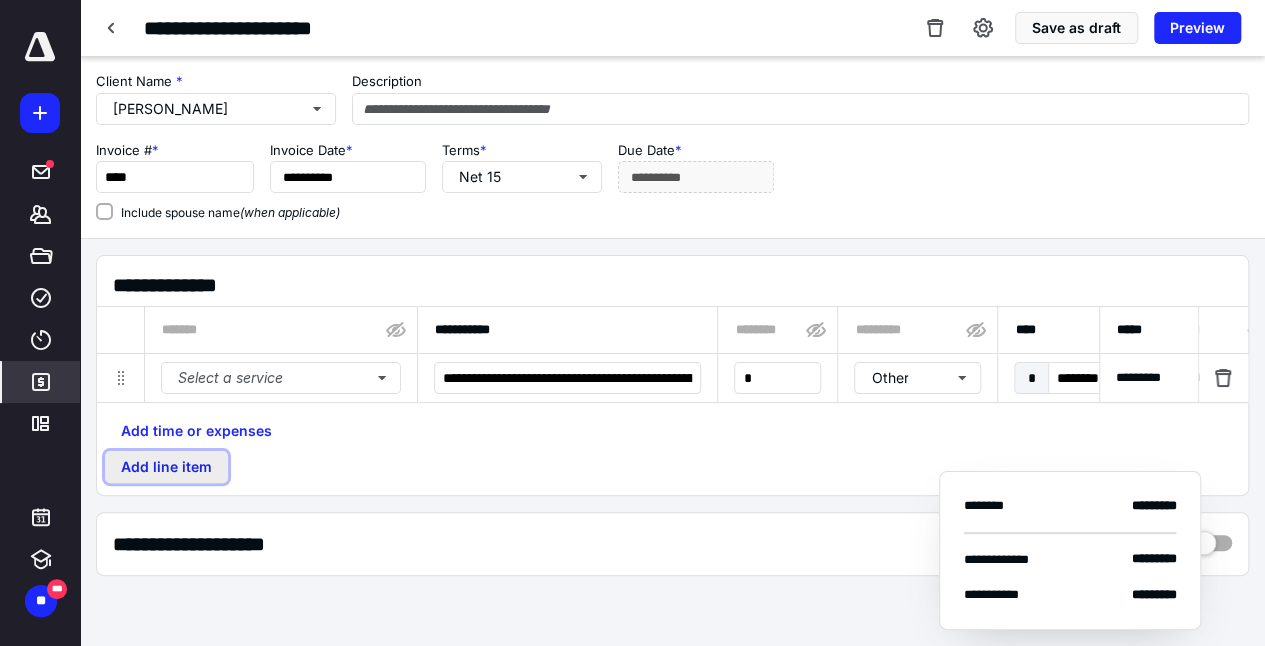 click on "Add line item" at bounding box center [166, 467] 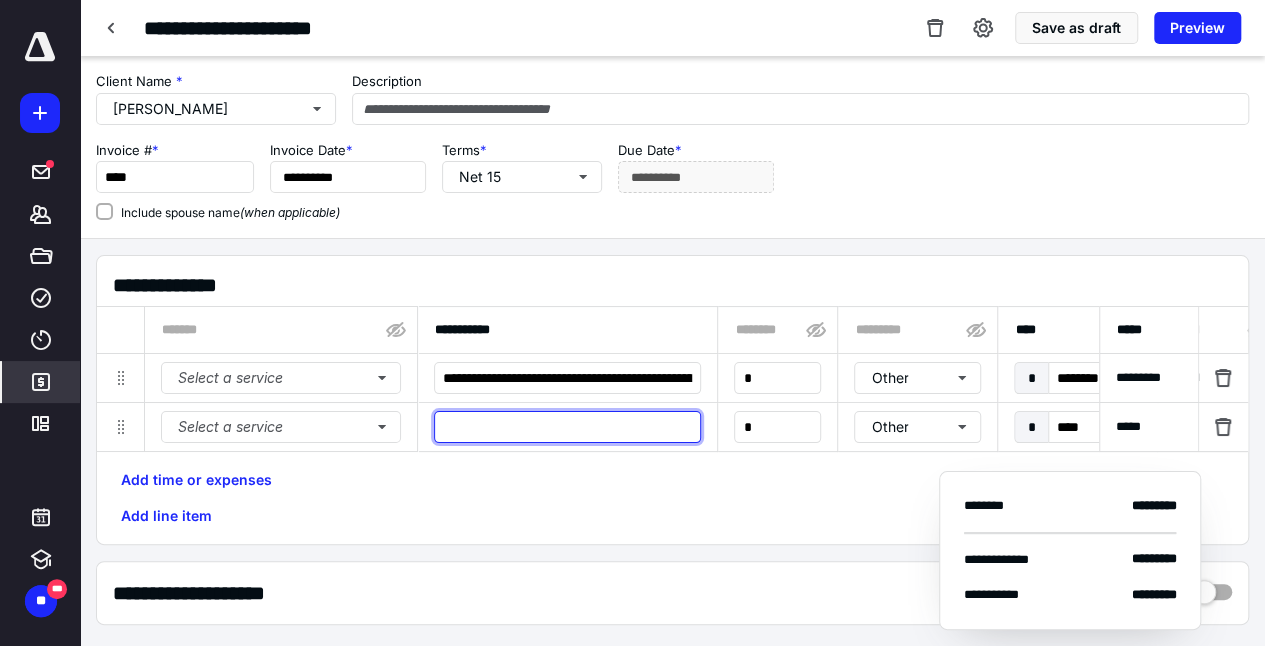click at bounding box center [567, 427] 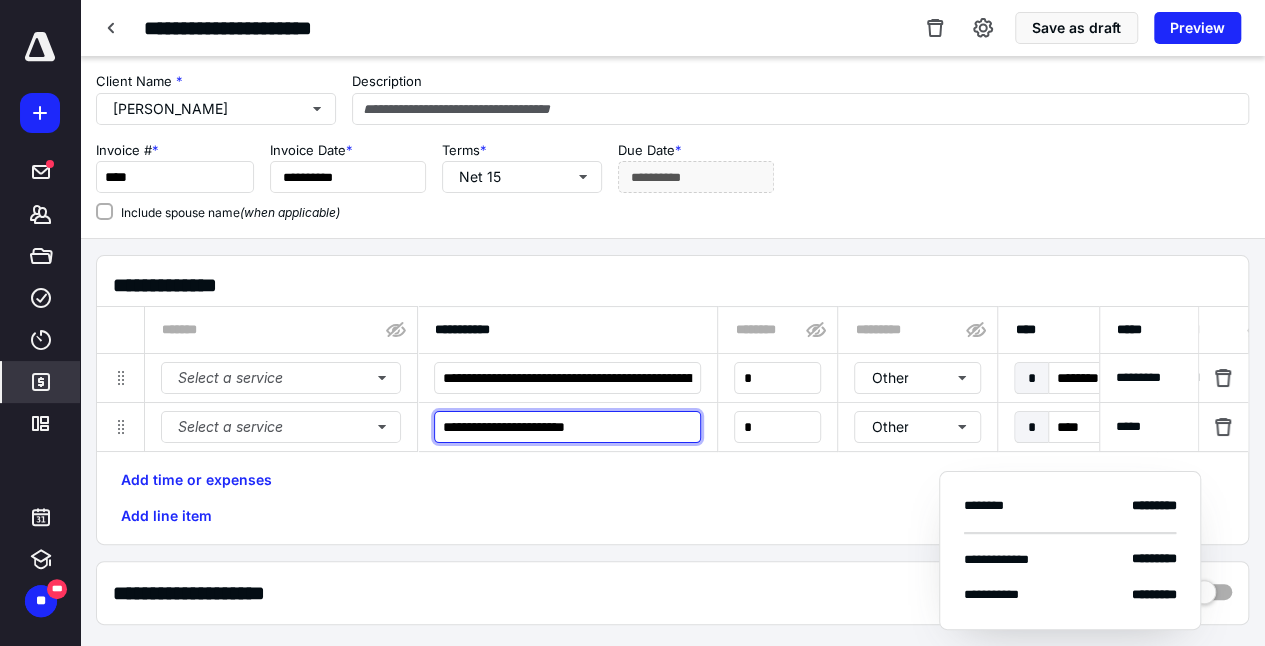 type on "**********" 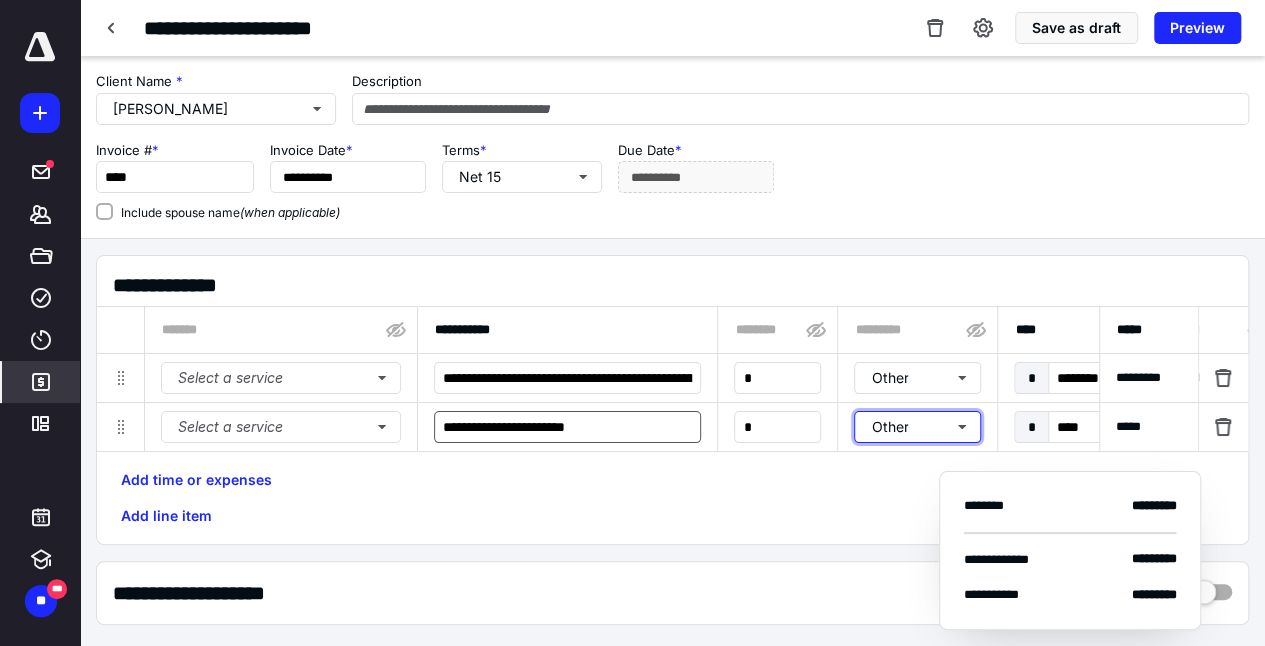 type 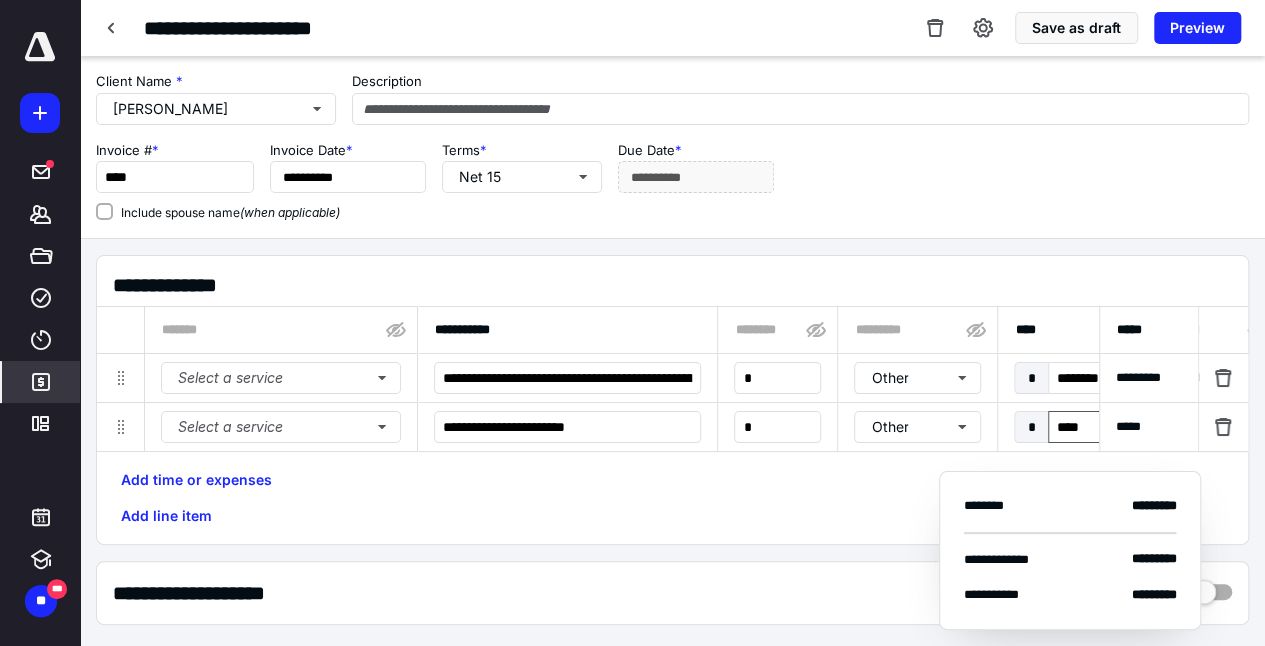 type on "*******" 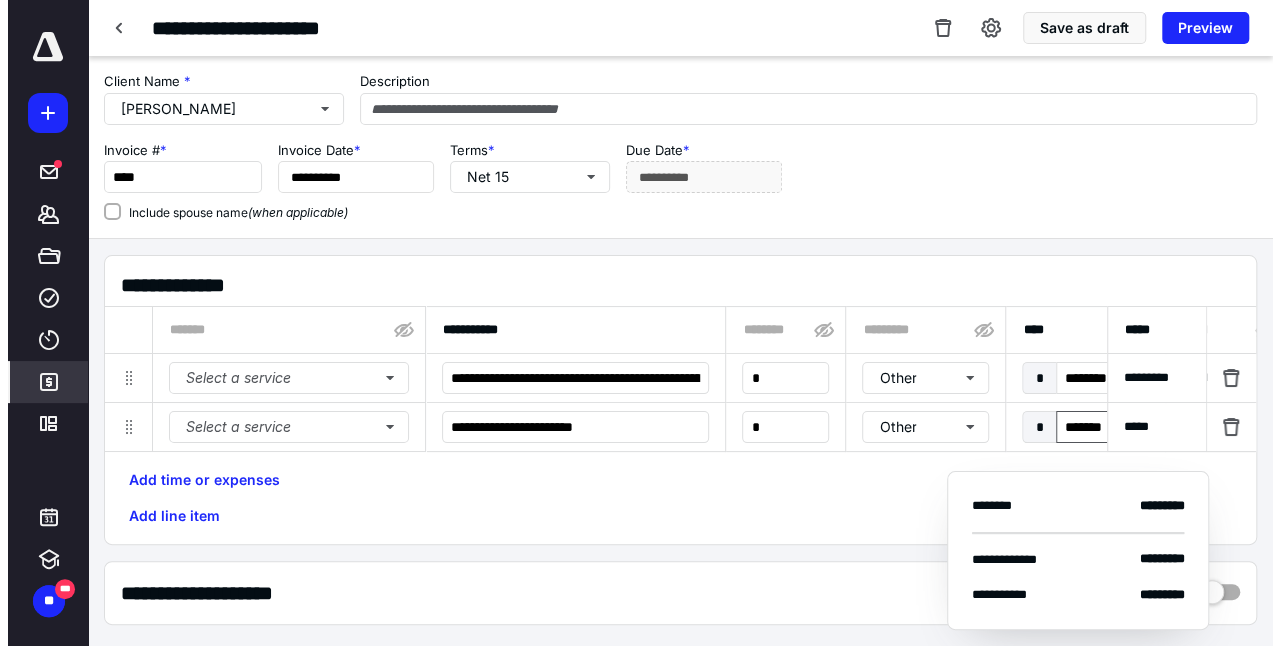 scroll, scrollTop: 0, scrollLeft: 702, axis: horizontal 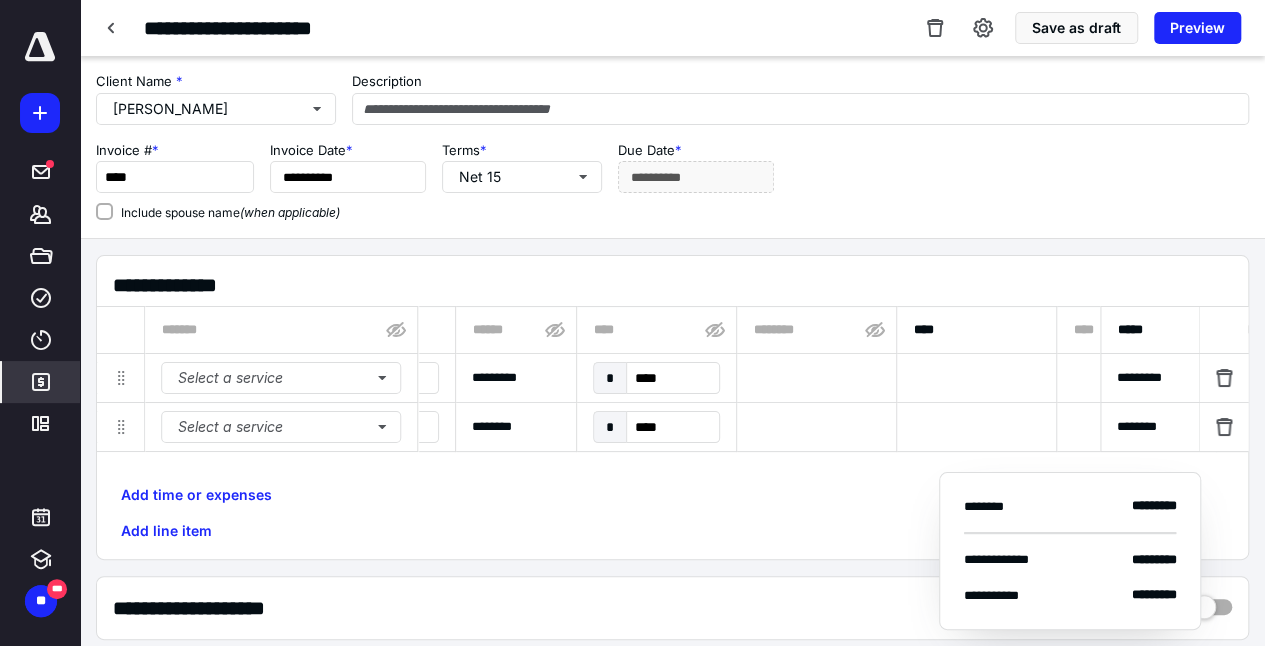 click on "Add time or expenses Add line item" at bounding box center [672, 513] 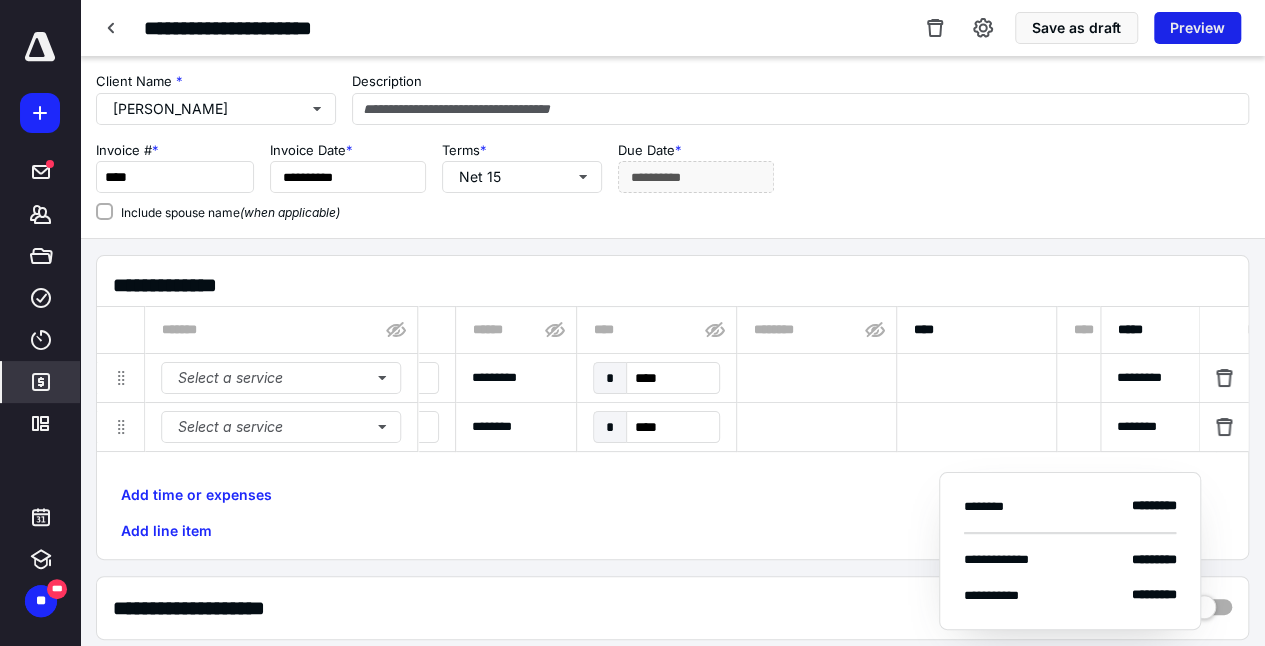 click on "Preview" at bounding box center (1197, 28) 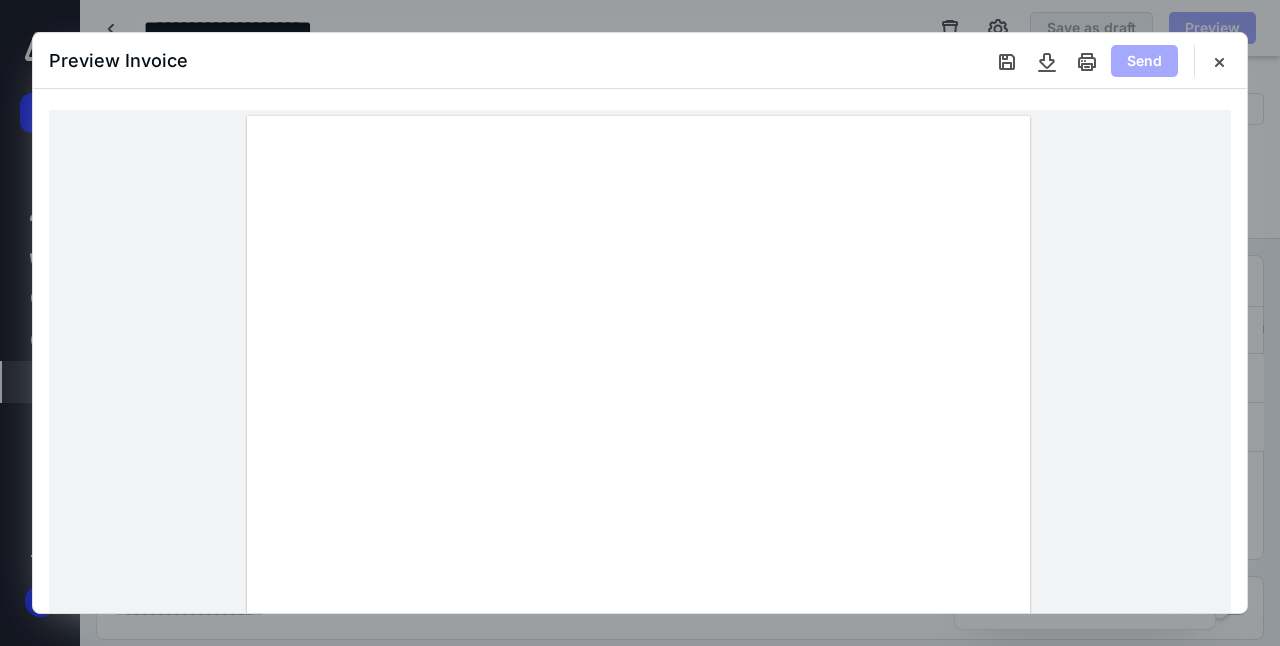 scroll, scrollTop: 36, scrollLeft: 0, axis: vertical 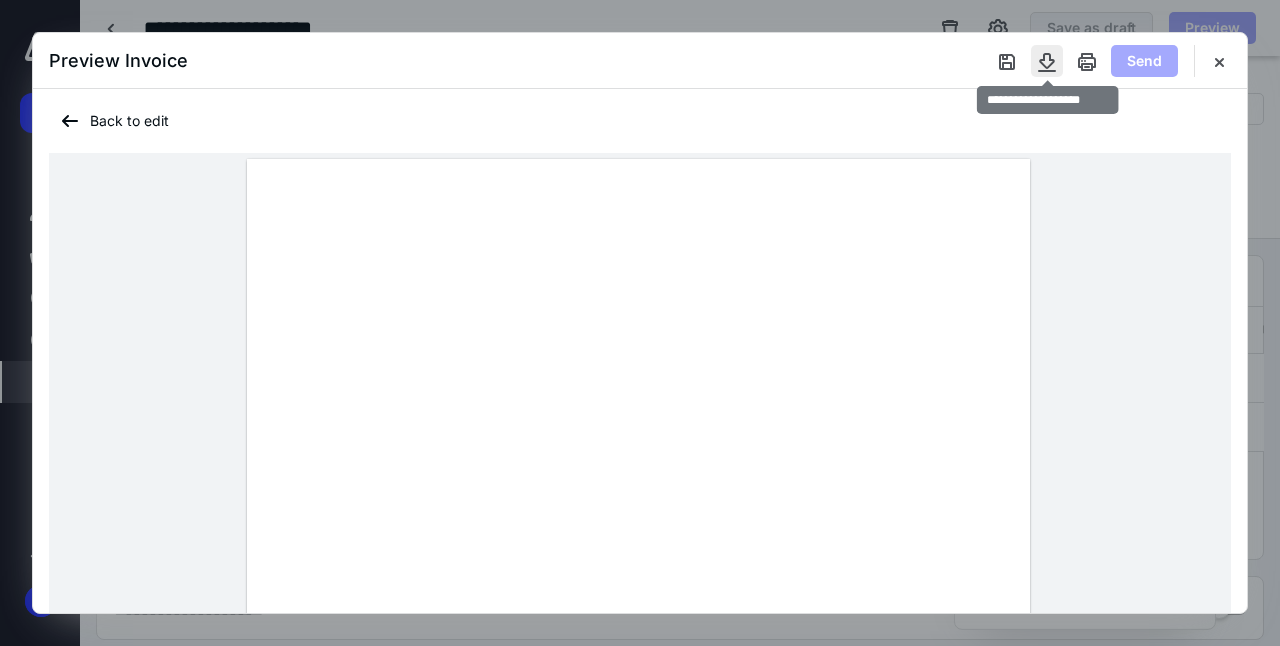 click at bounding box center (1047, 61) 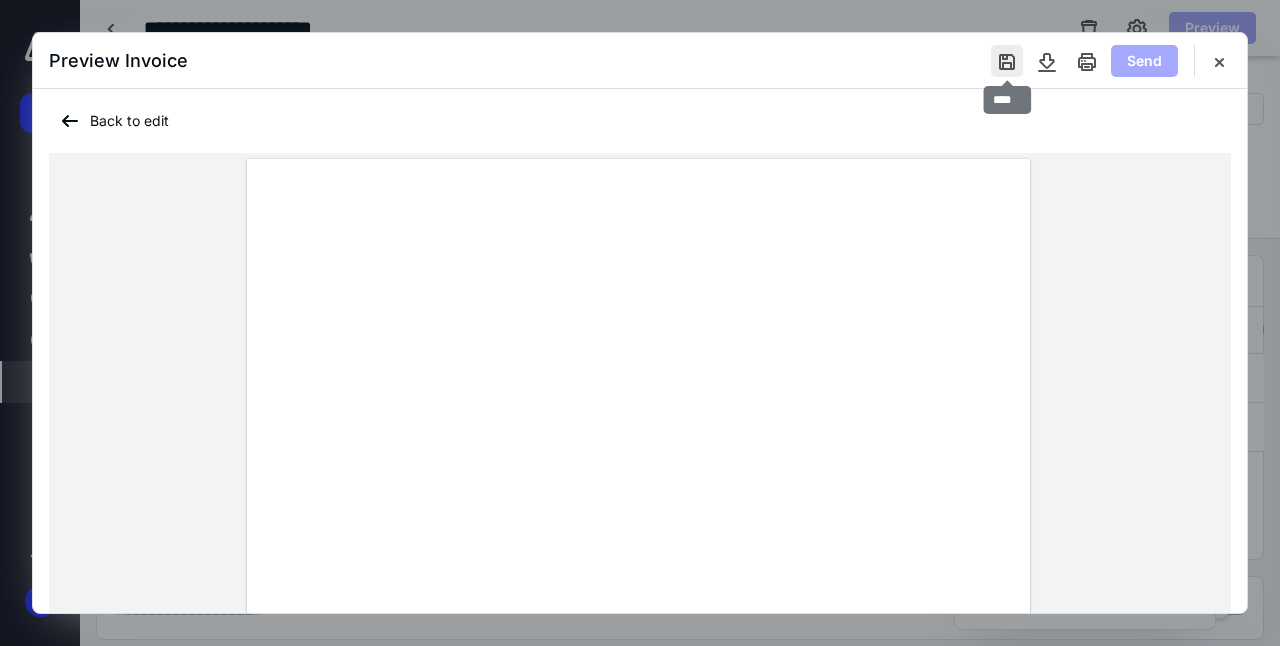 click at bounding box center [1007, 61] 